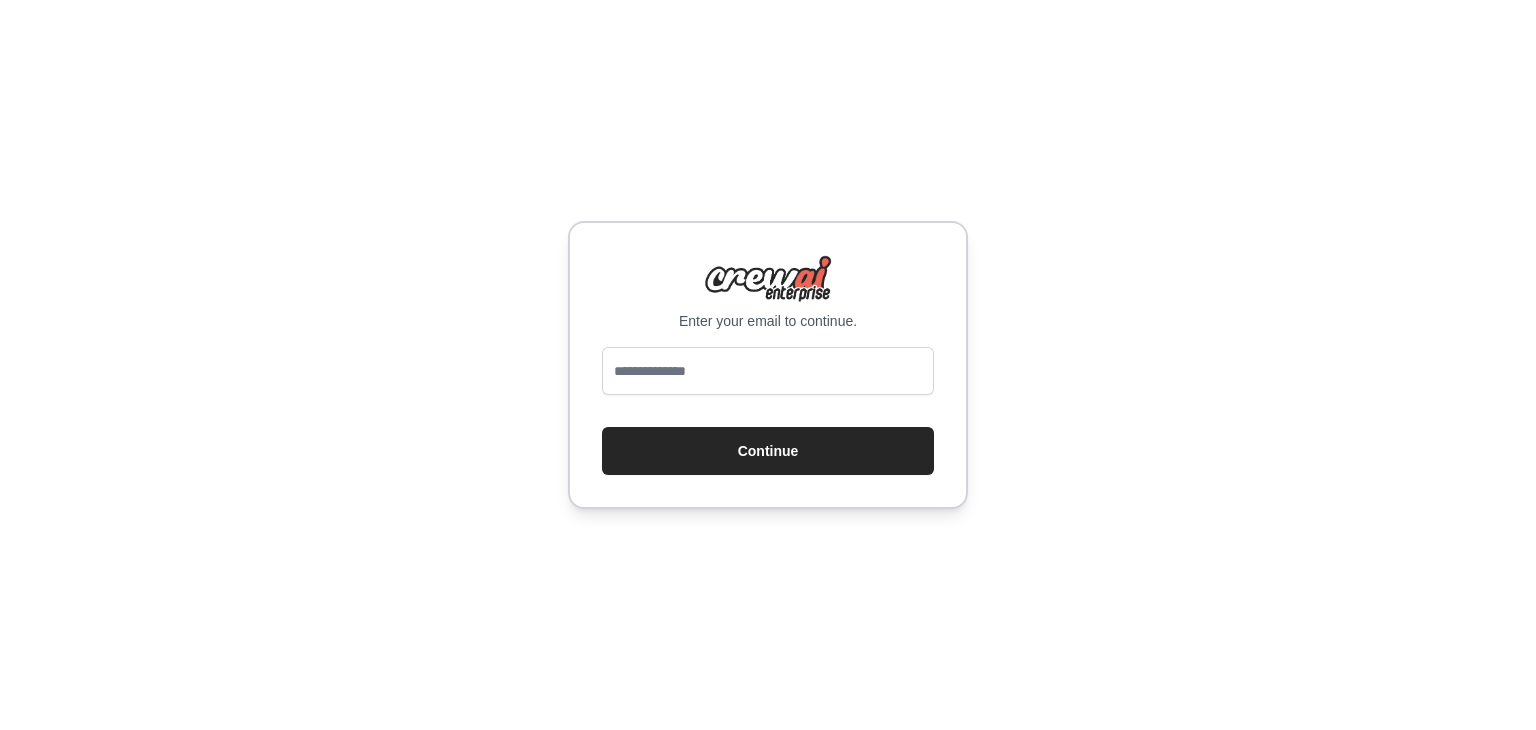 scroll, scrollTop: 0, scrollLeft: 0, axis: both 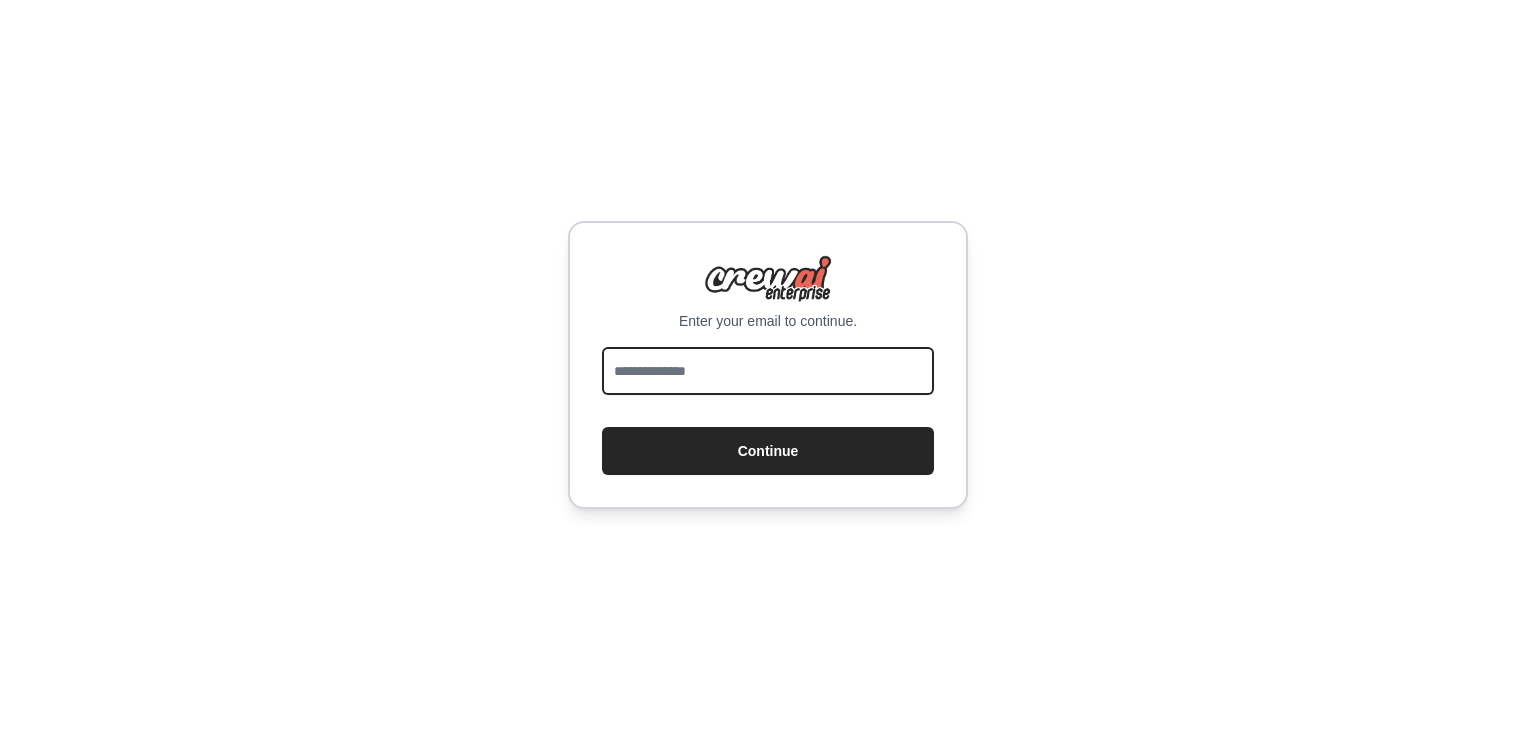 click at bounding box center (768, 371) 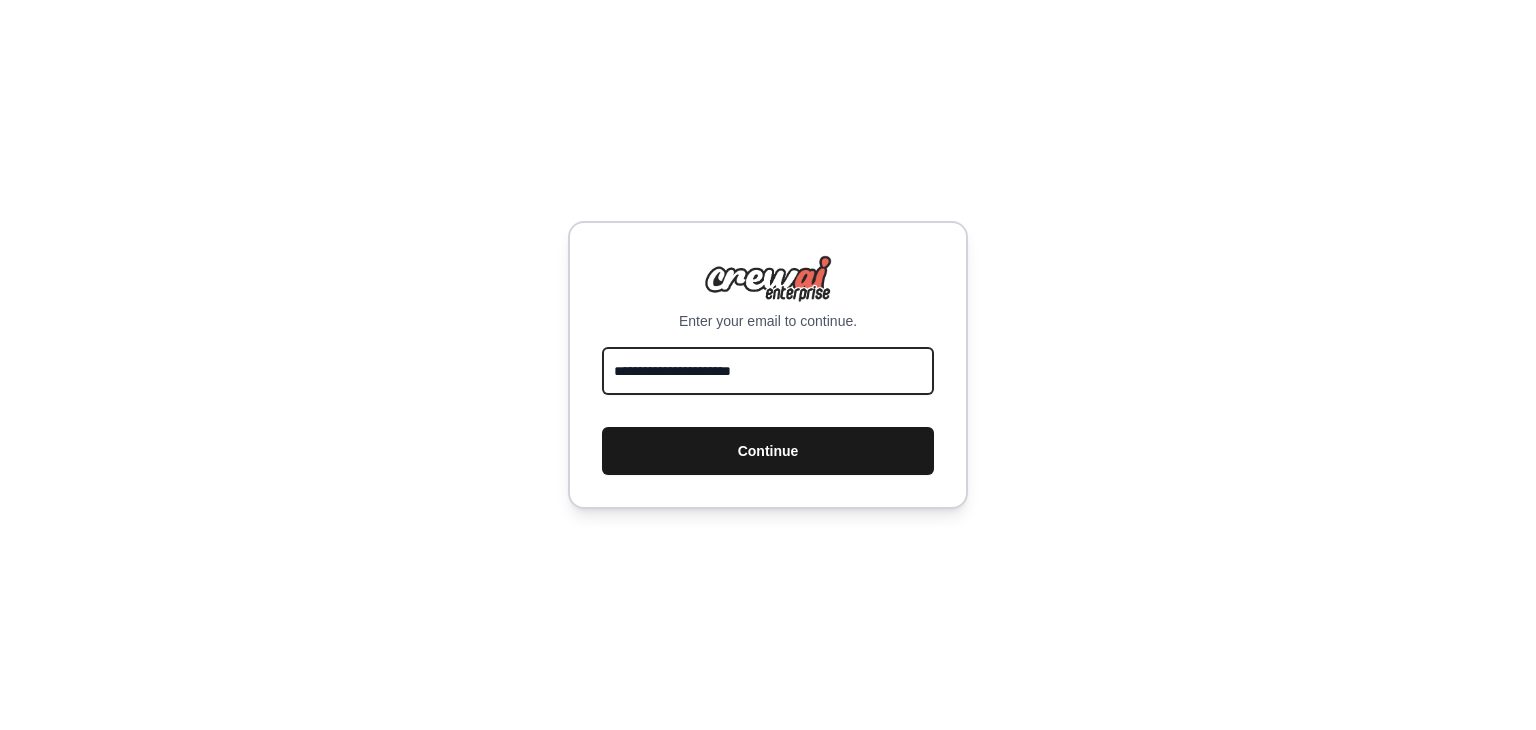 type on "**********" 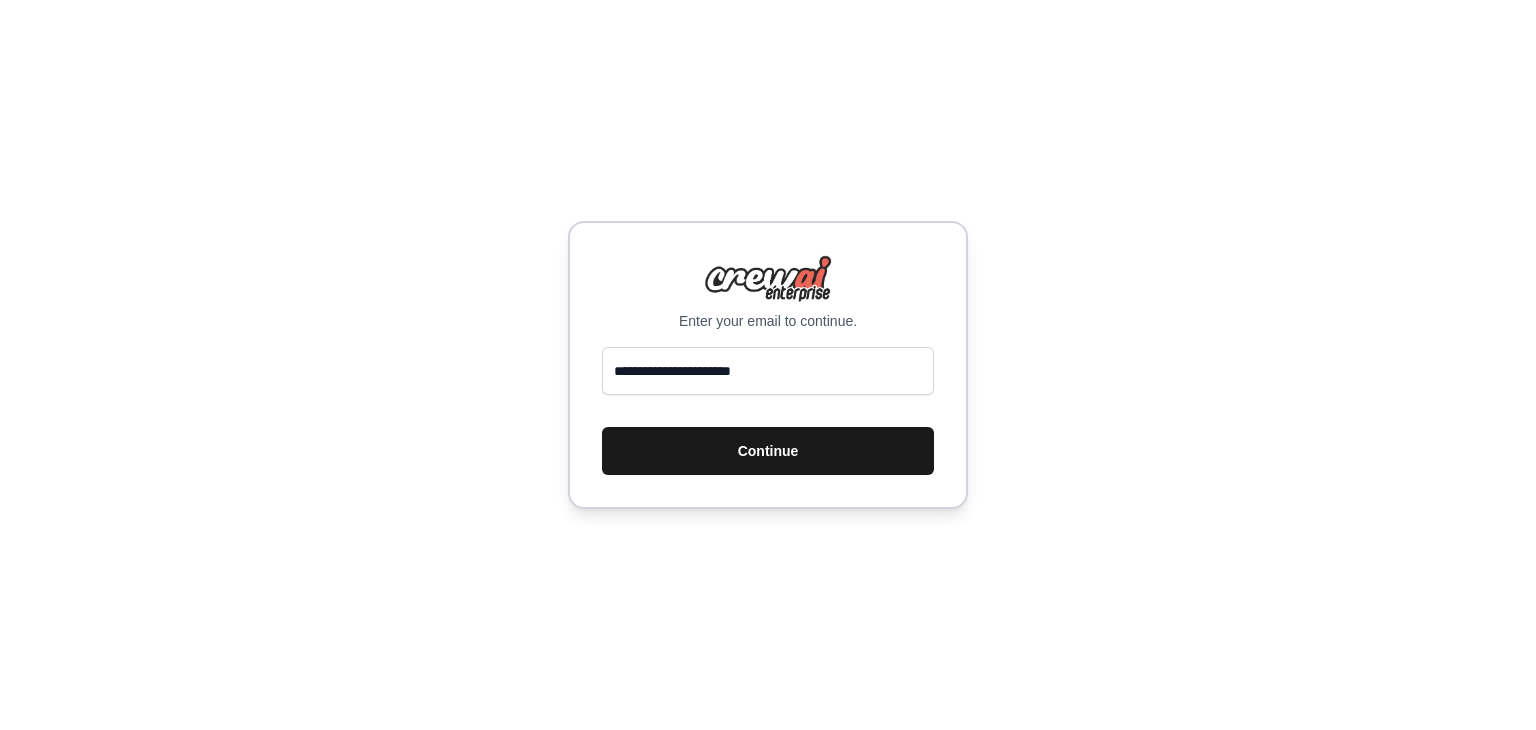 click on "Continue" at bounding box center [768, 451] 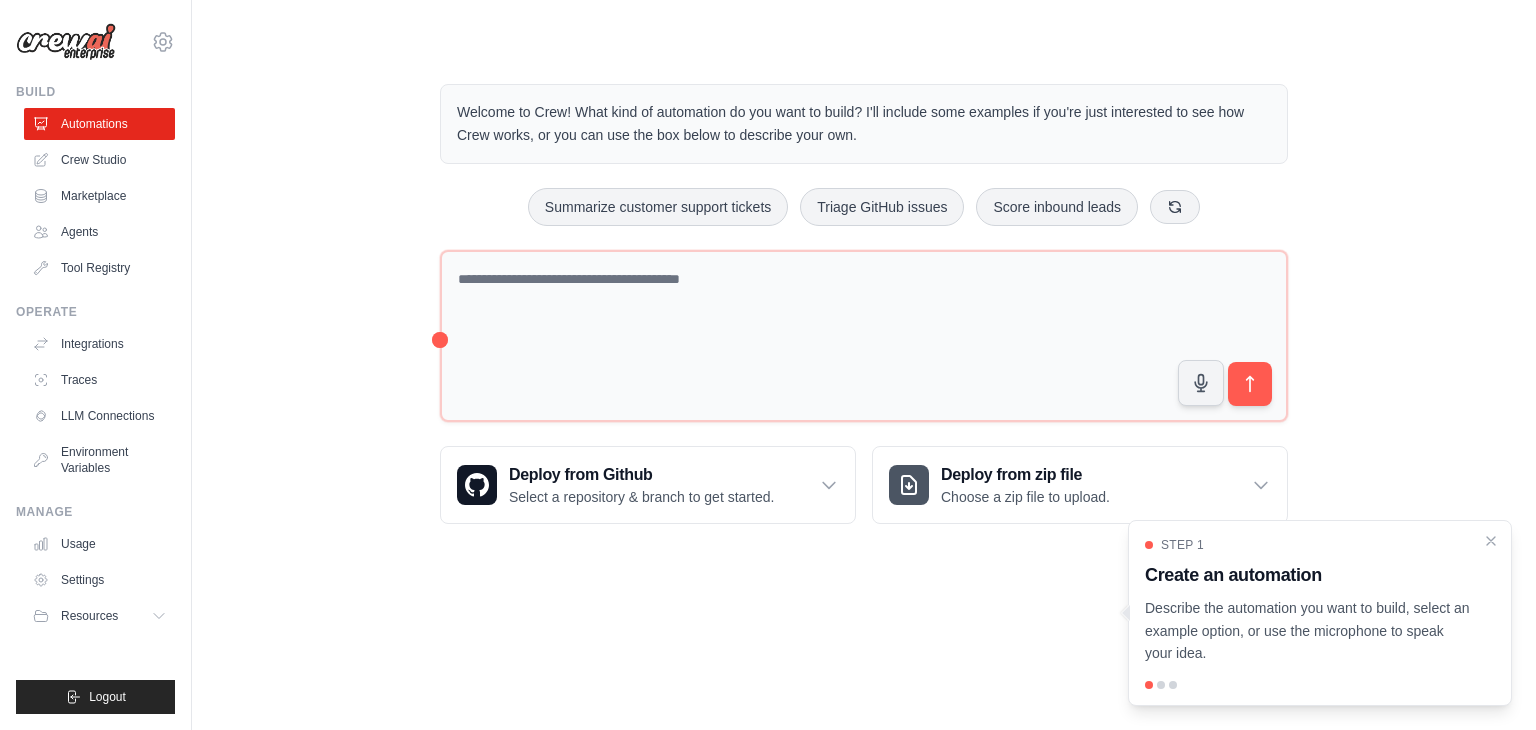 scroll, scrollTop: 0, scrollLeft: 0, axis: both 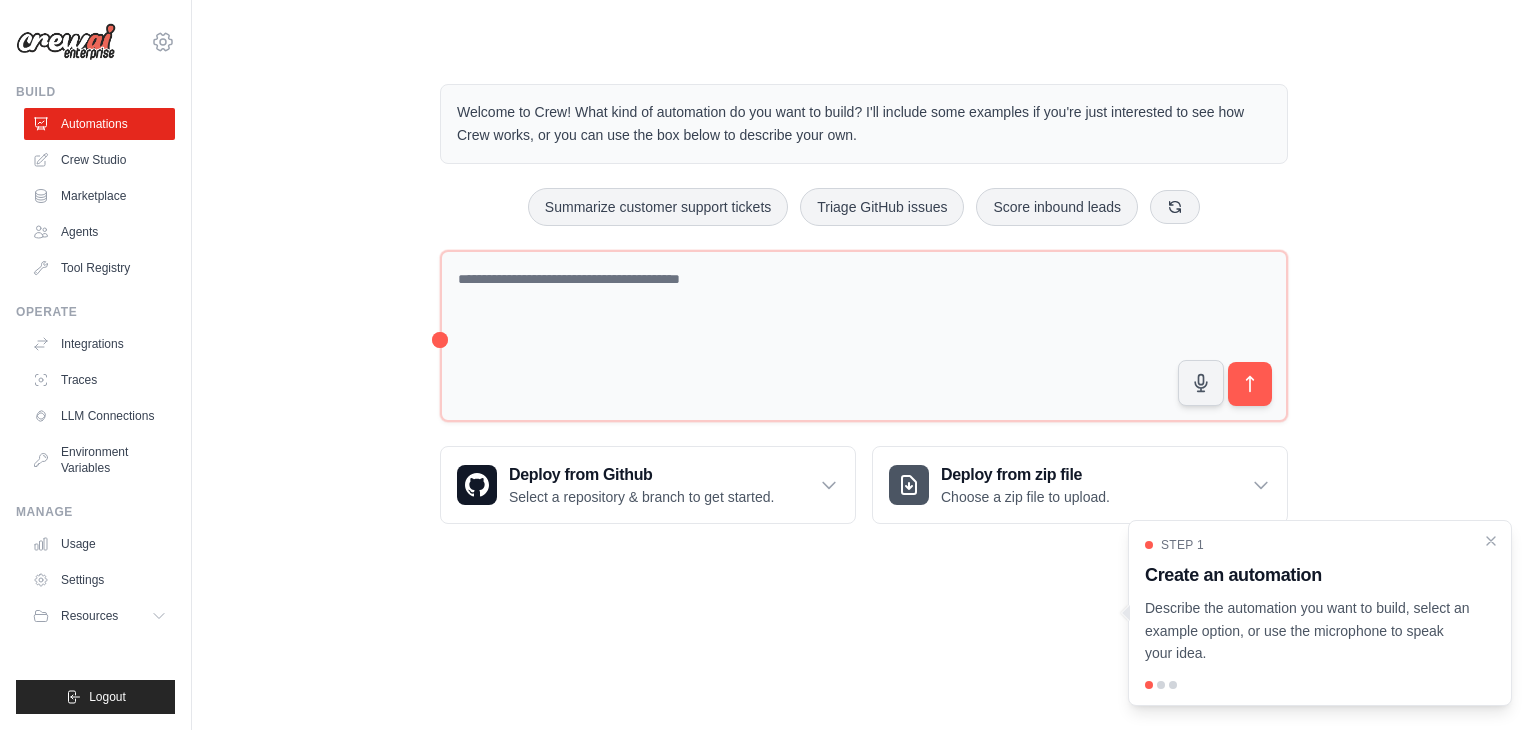 click 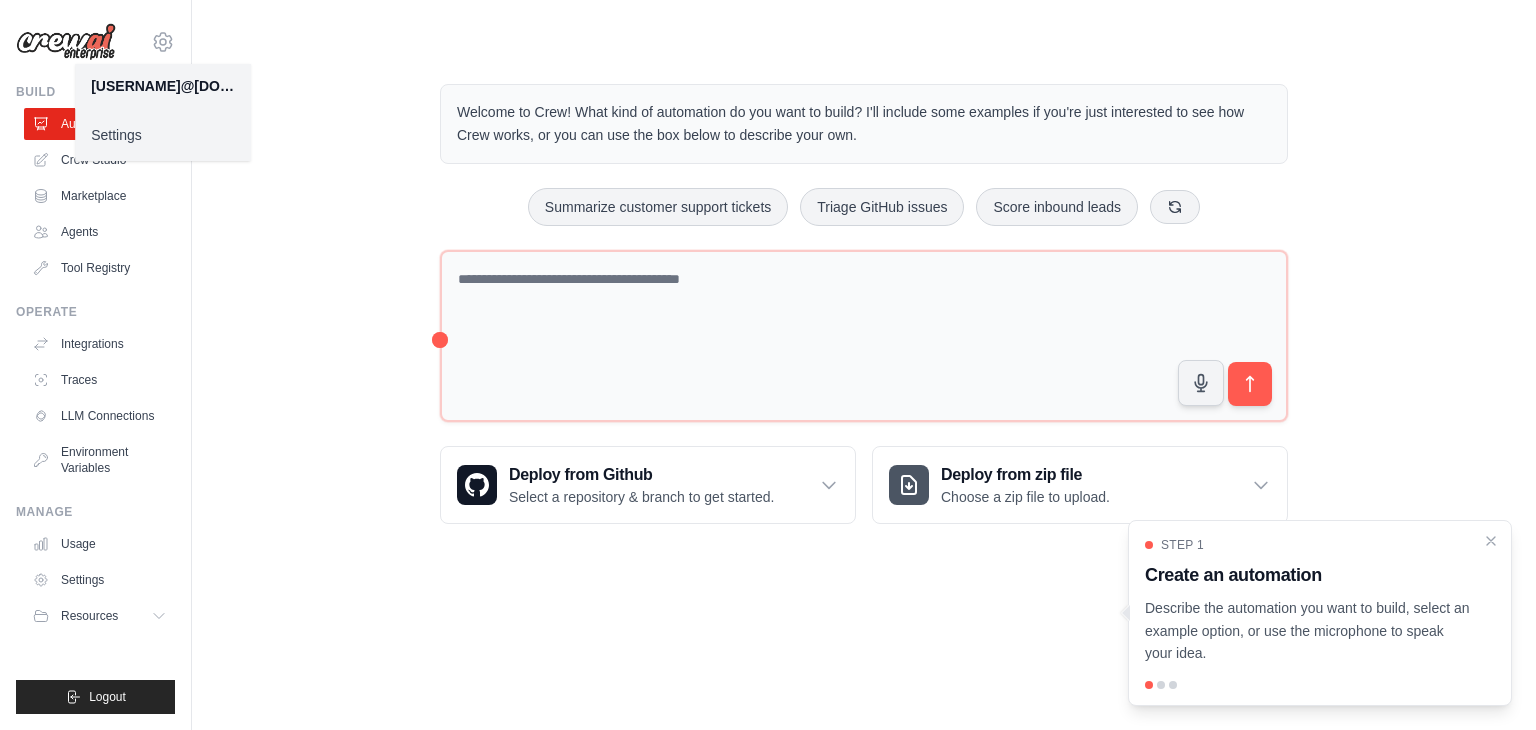 click on "Settings" at bounding box center [163, 135] 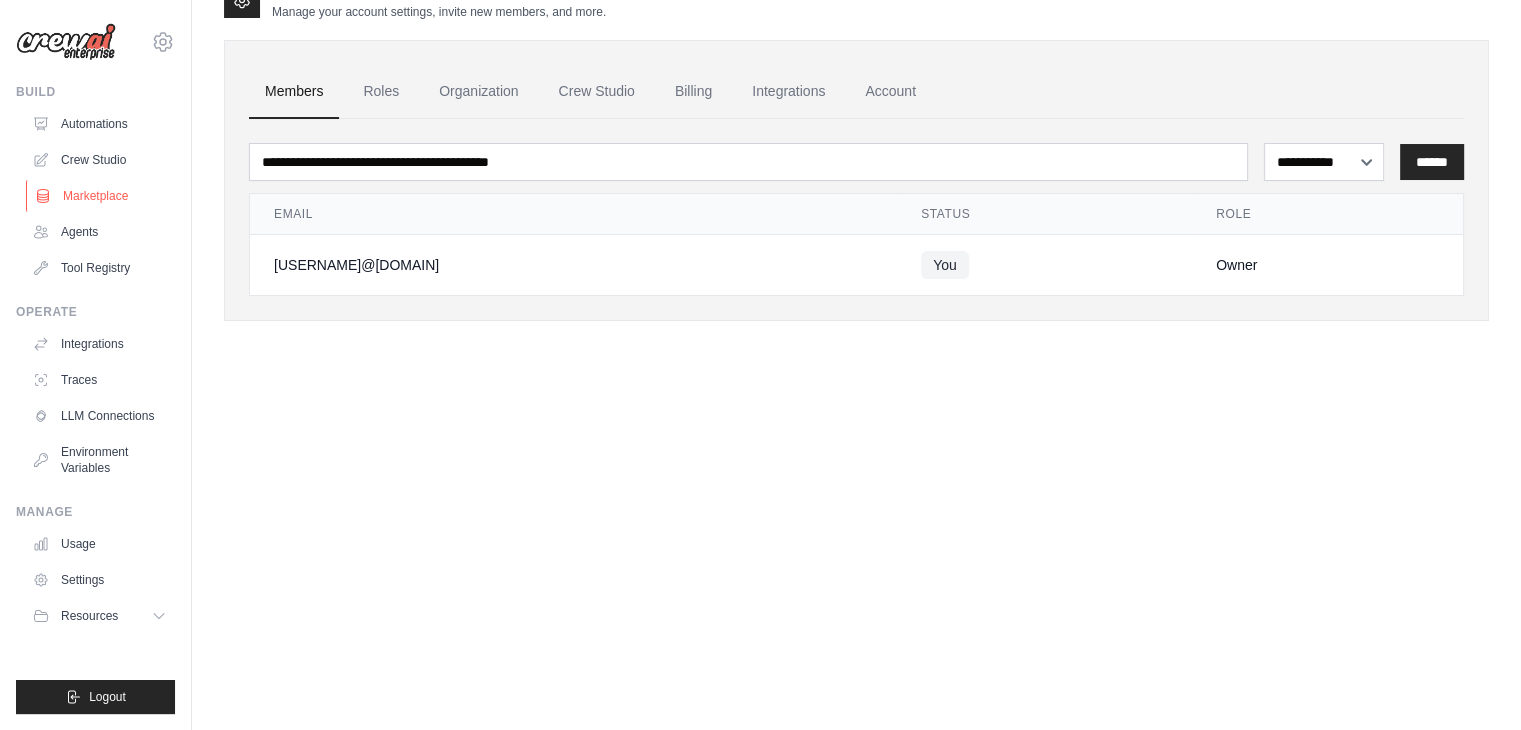 scroll, scrollTop: 0, scrollLeft: 0, axis: both 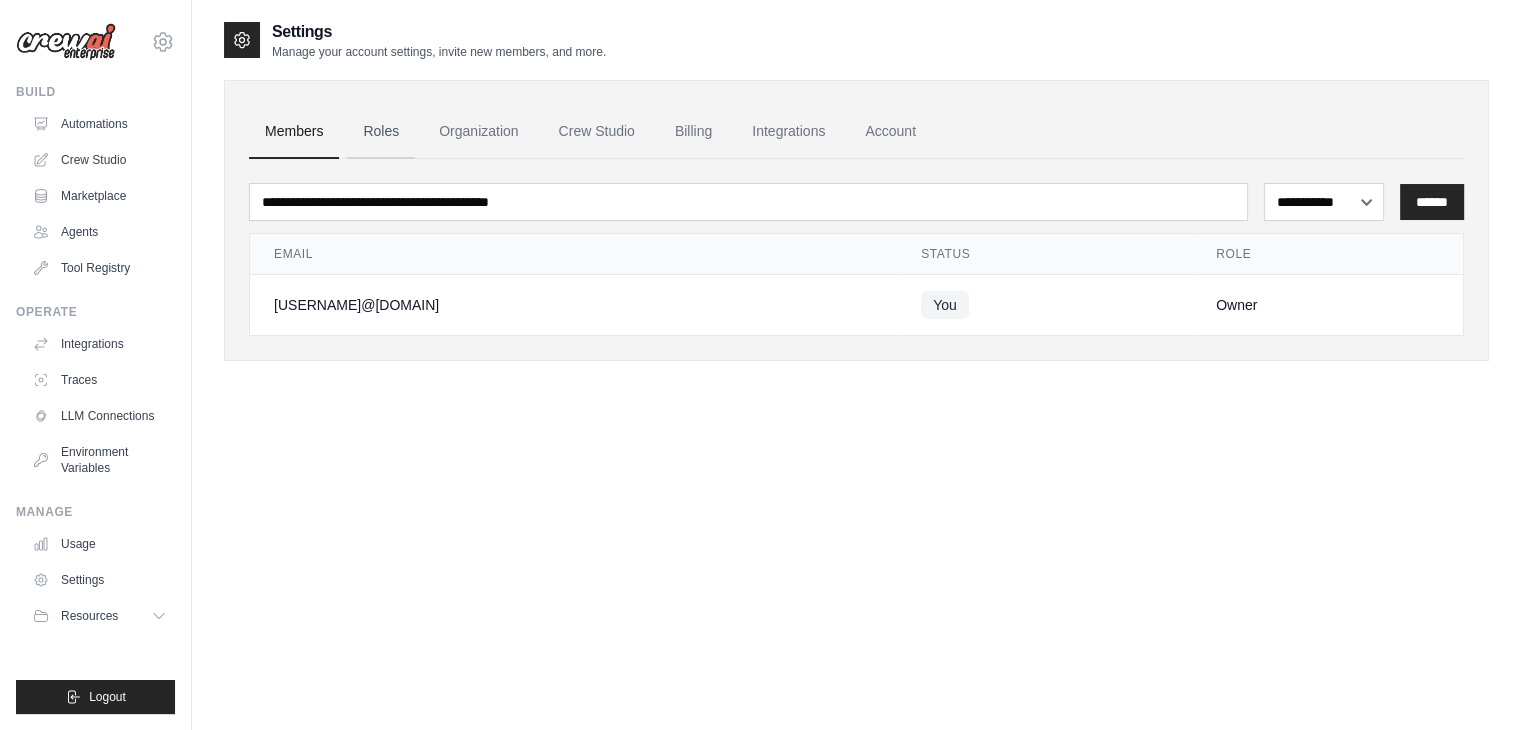 click on "Roles" at bounding box center [381, 132] 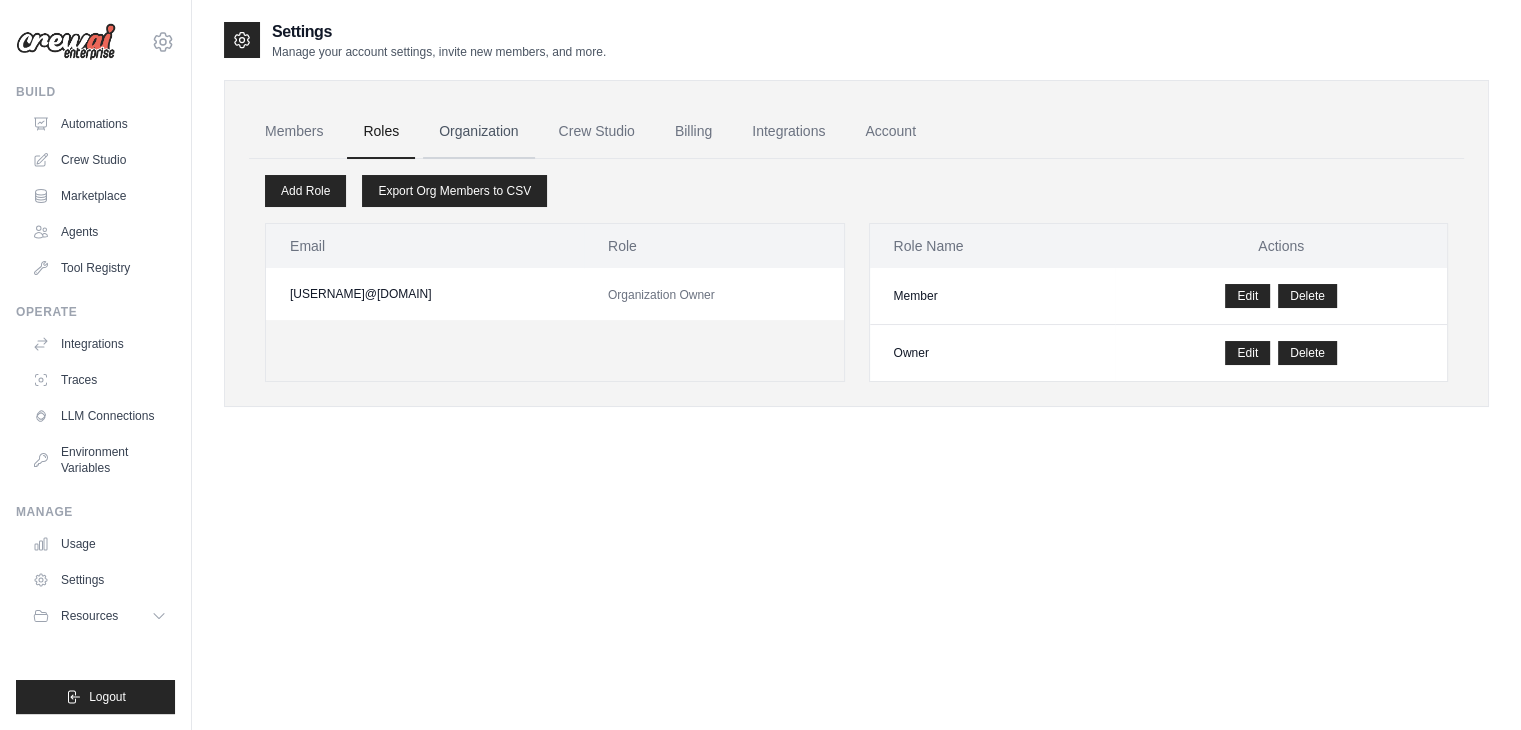 click on "Organization" at bounding box center (478, 132) 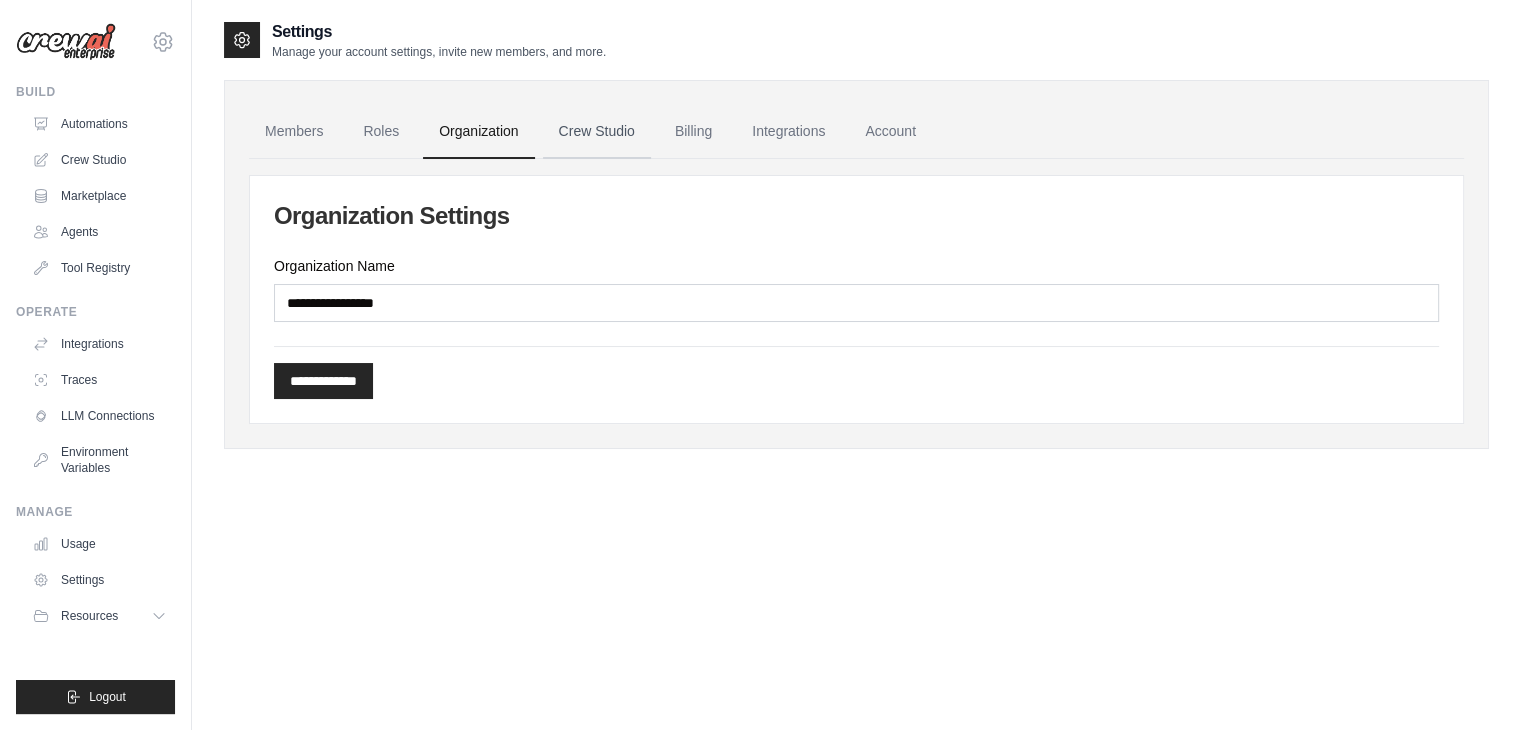 click on "Crew Studio" at bounding box center (597, 132) 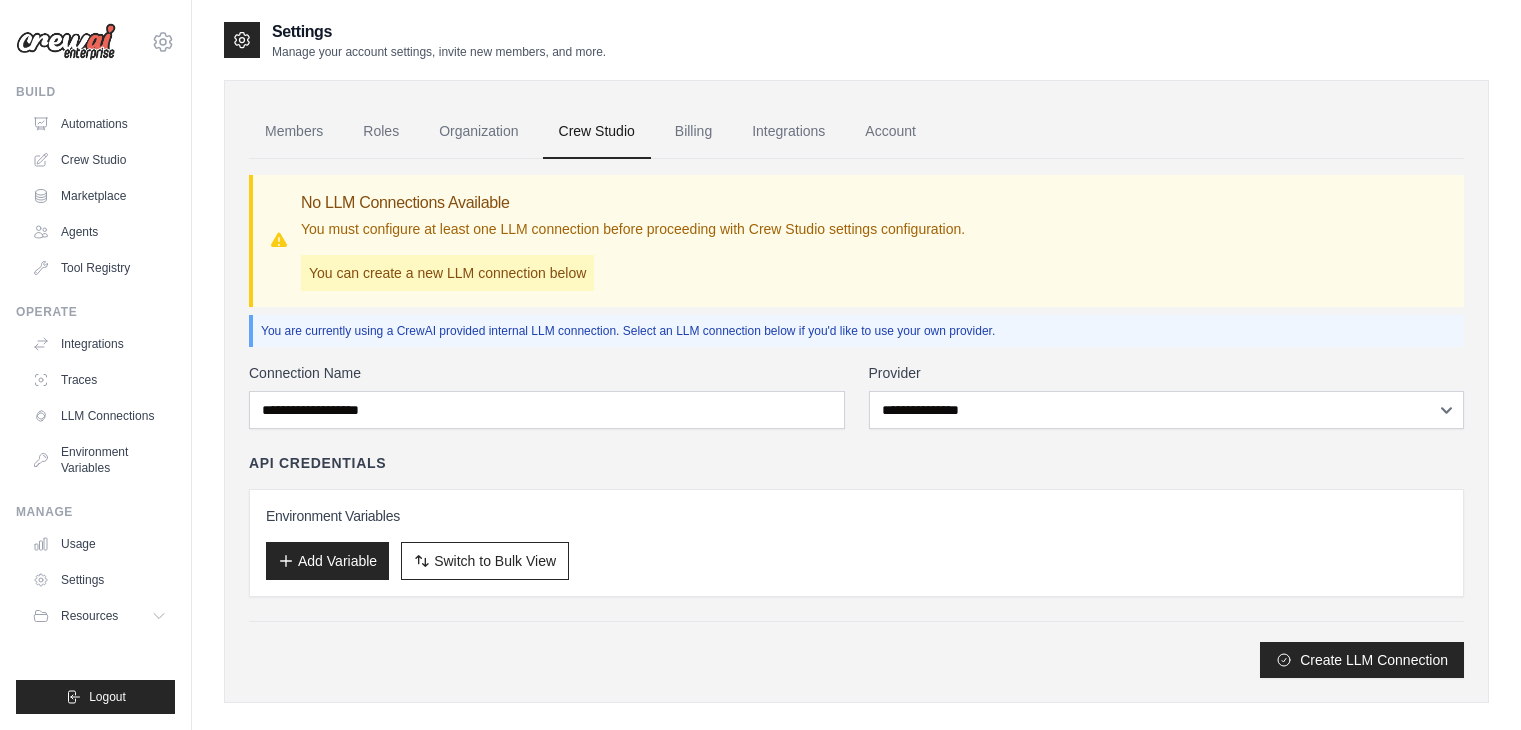 scroll, scrollTop: 0, scrollLeft: 0, axis: both 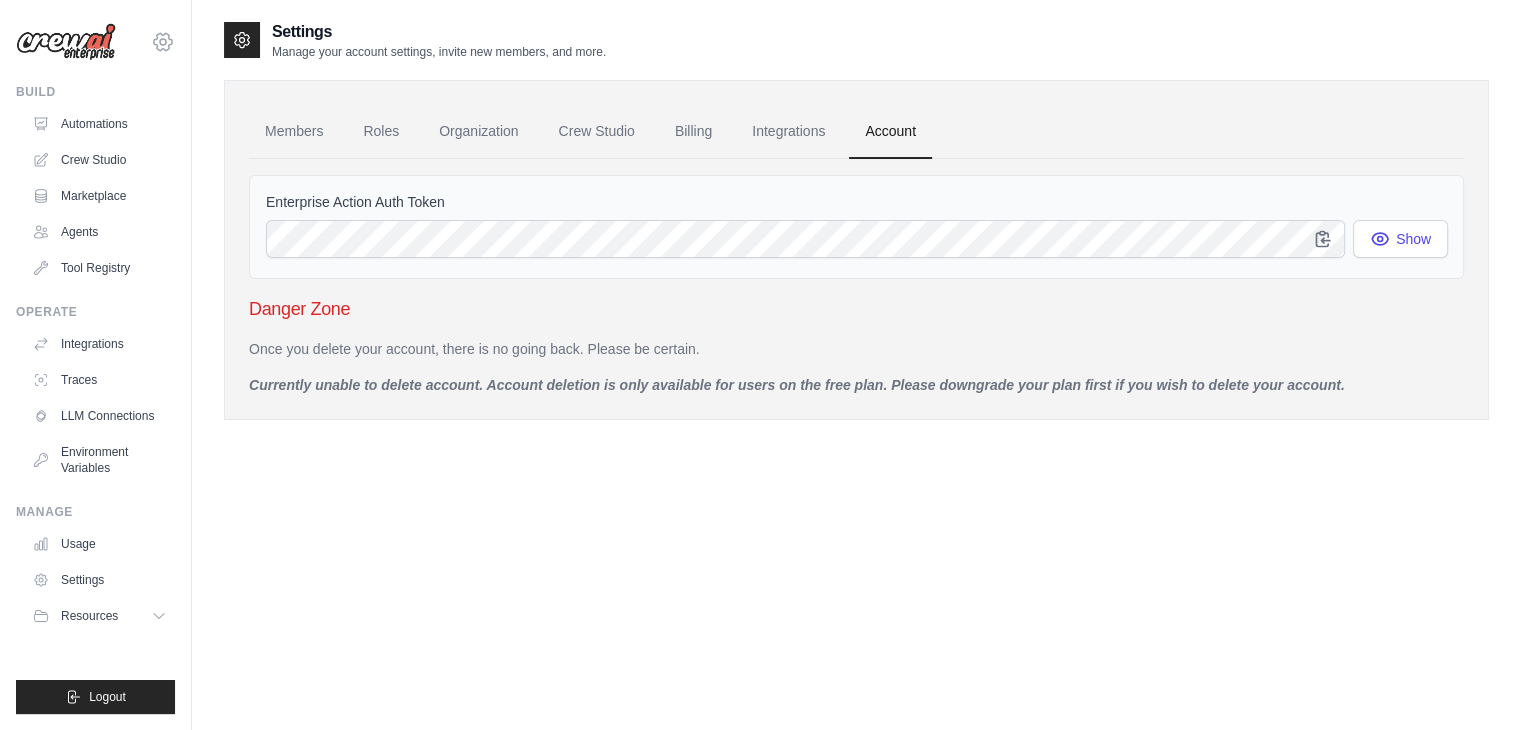 click 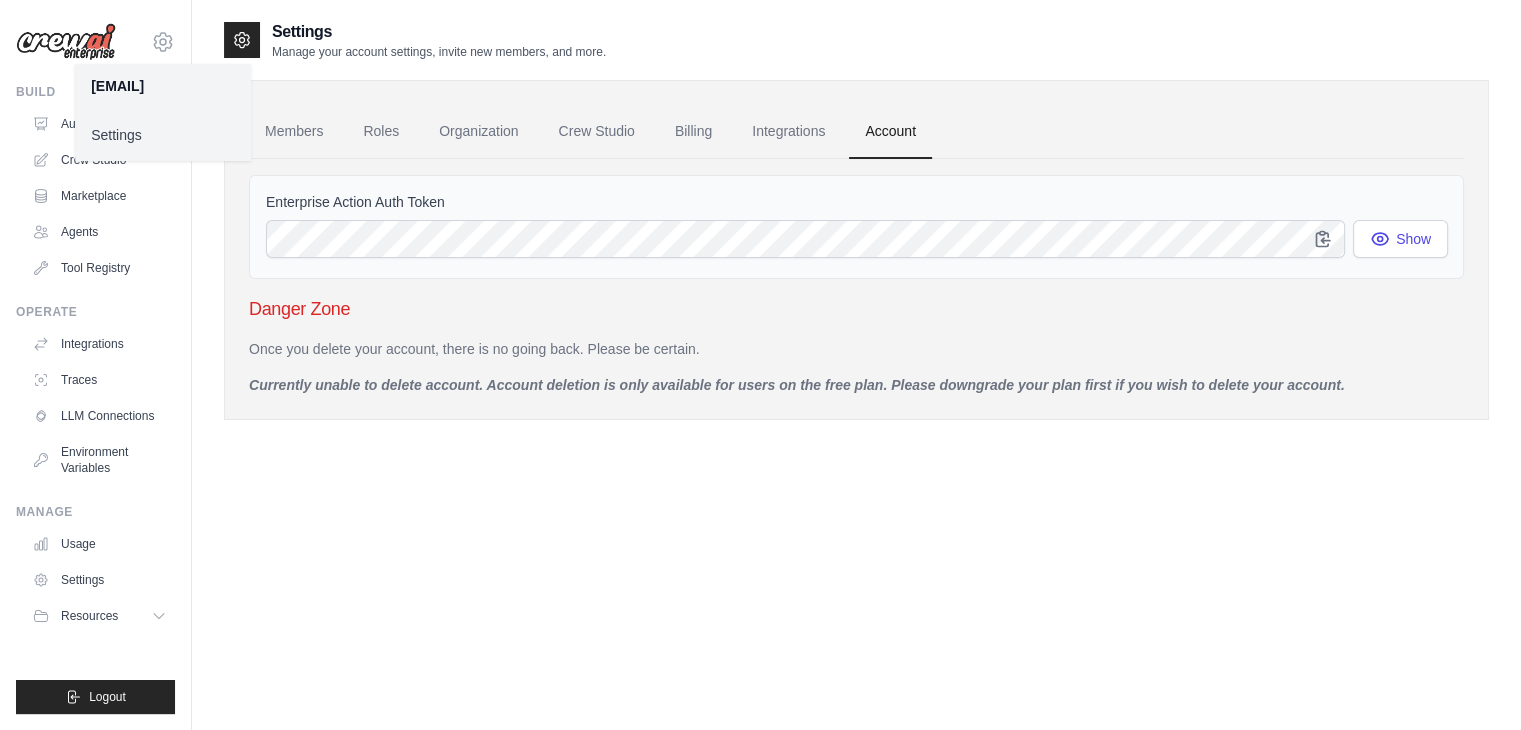 click on "[EMAIL]" at bounding box center [163, 86] 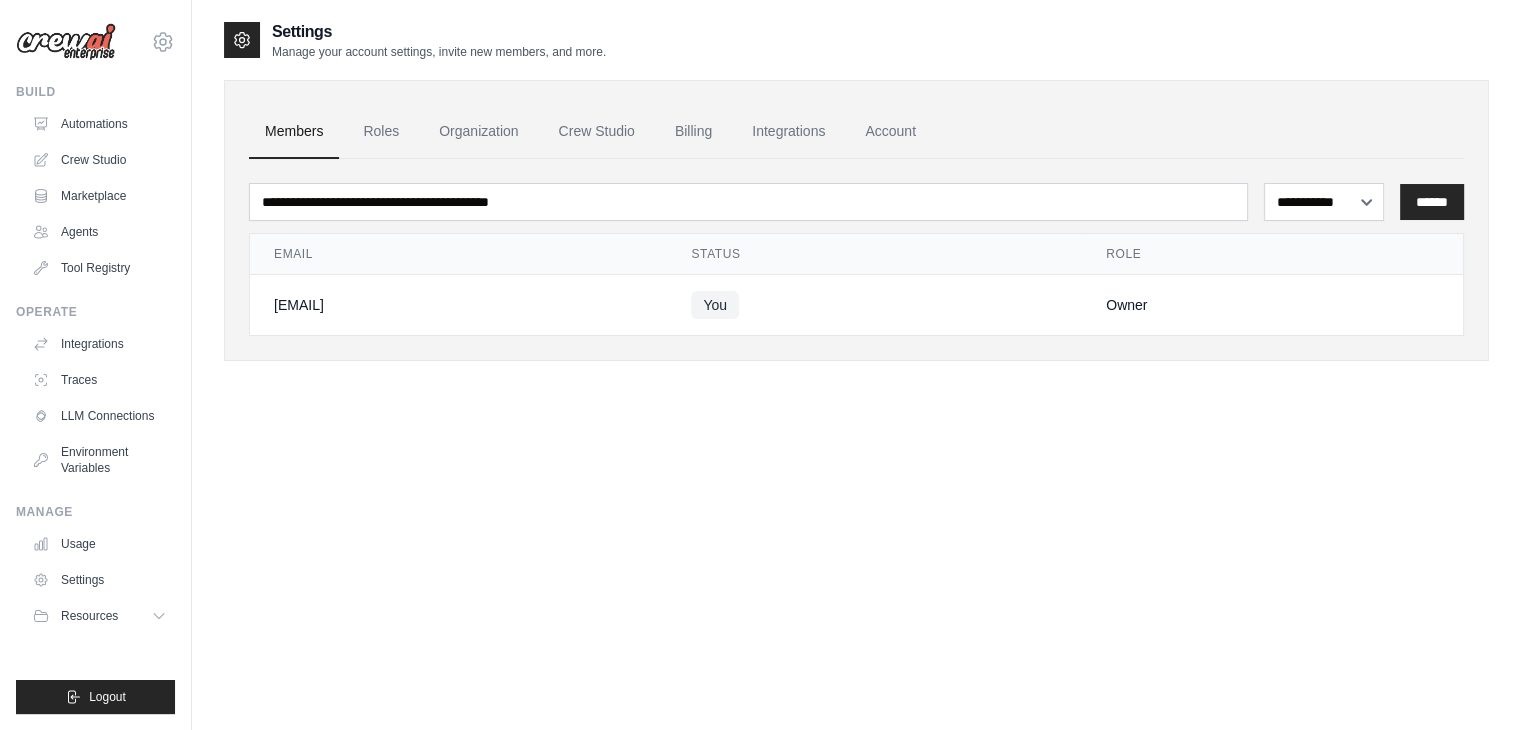 click 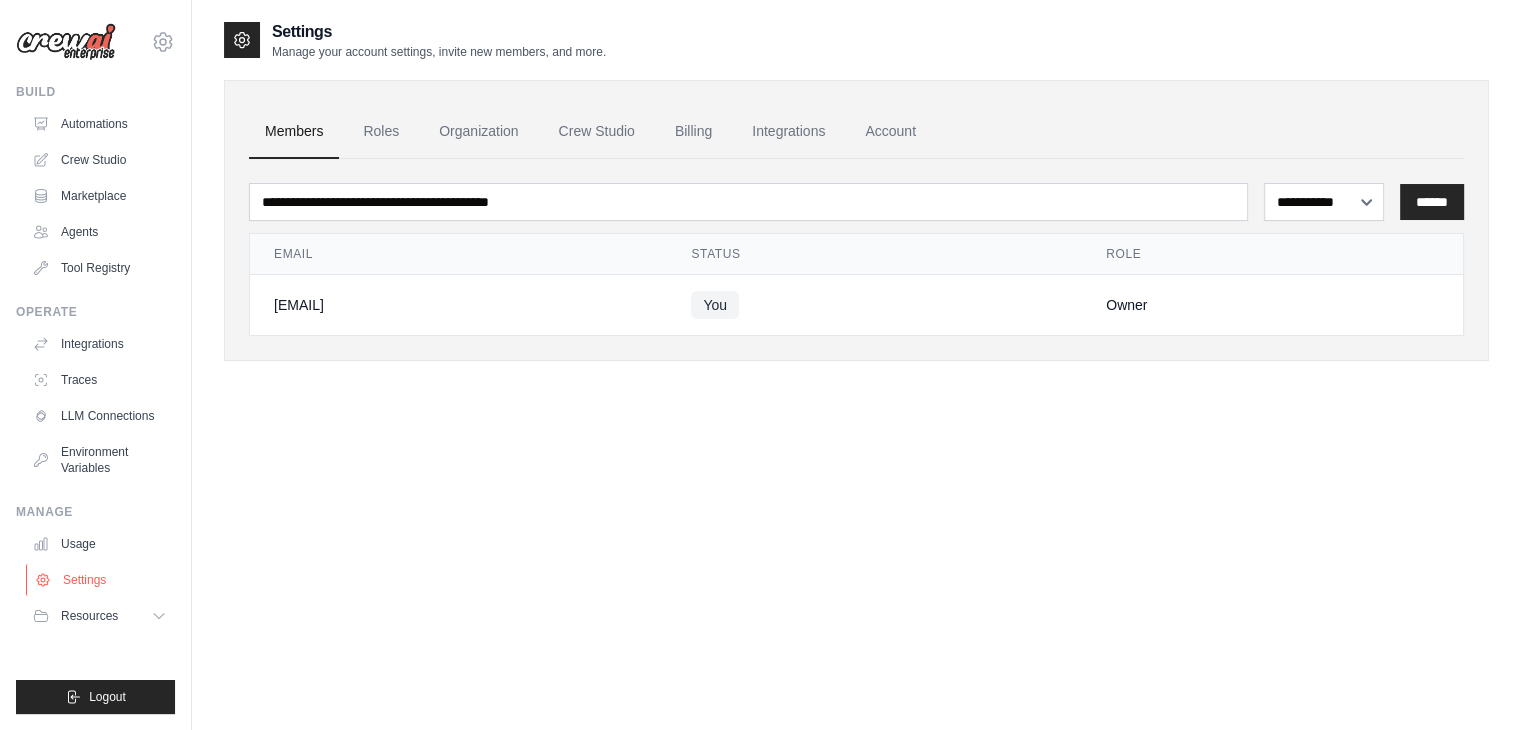 click on "Settings" at bounding box center [101, 580] 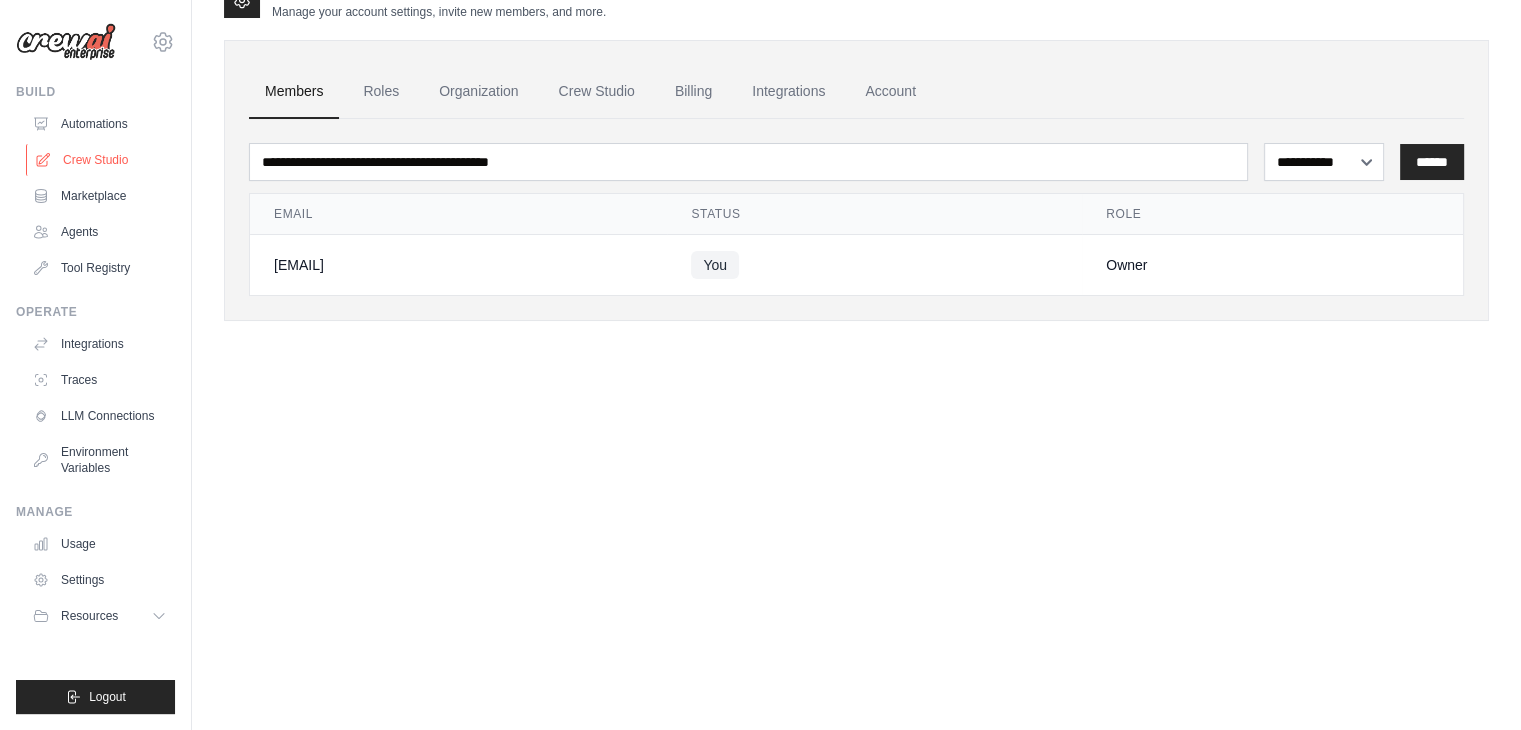 scroll, scrollTop: 0, scrollLeft: 0, axis: both 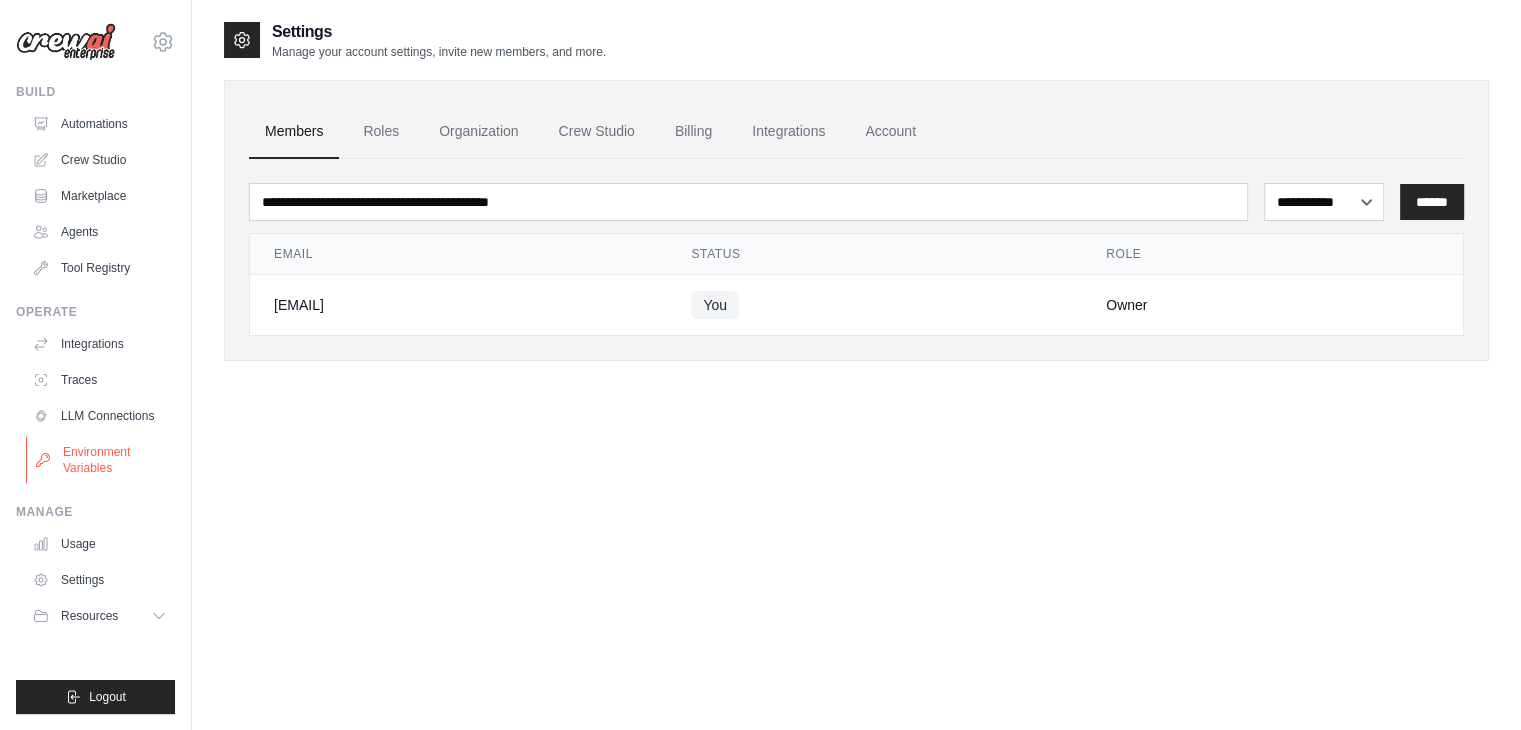 click on "Environment Variables" at bounding box center [101, 460] 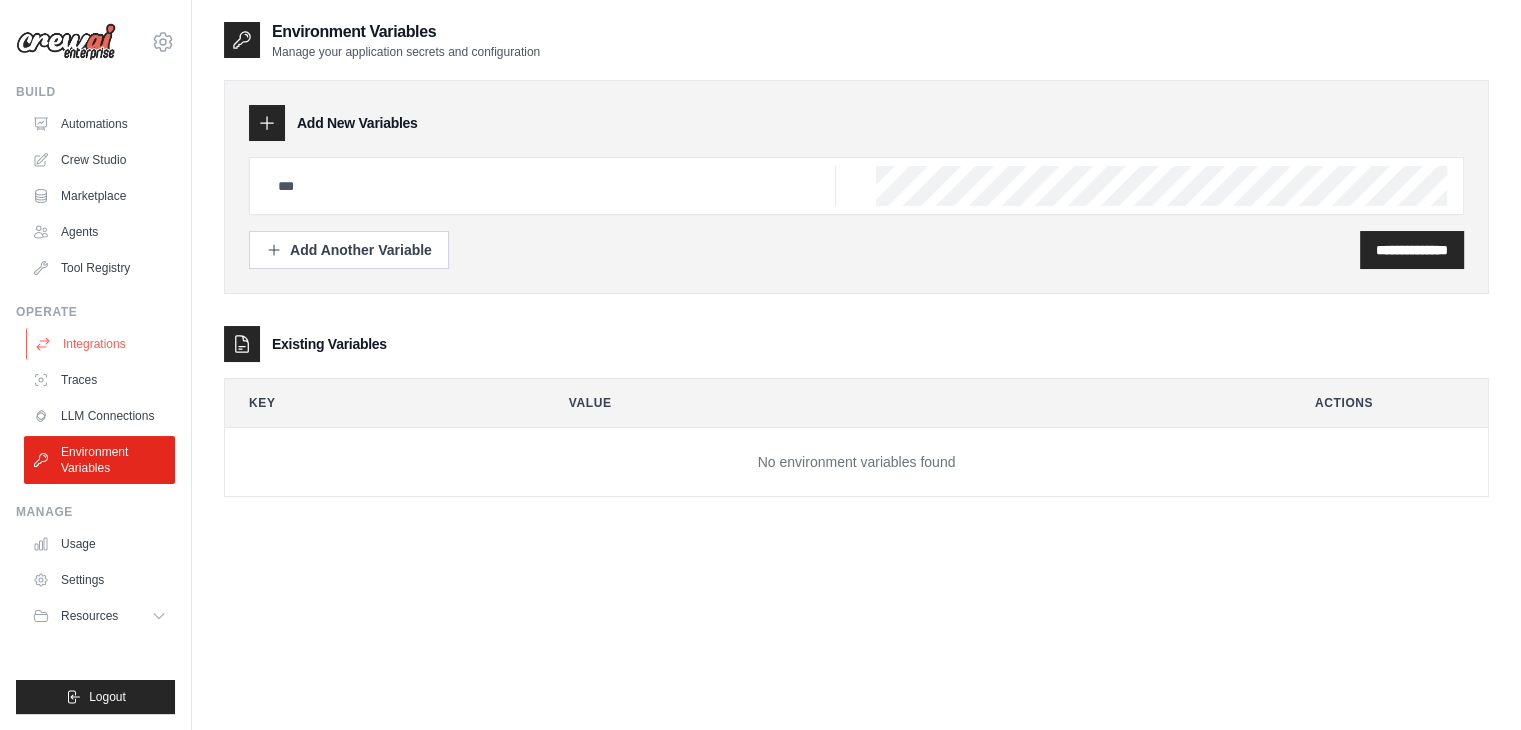 click on "Integrations" at bounding box center [101, 344] 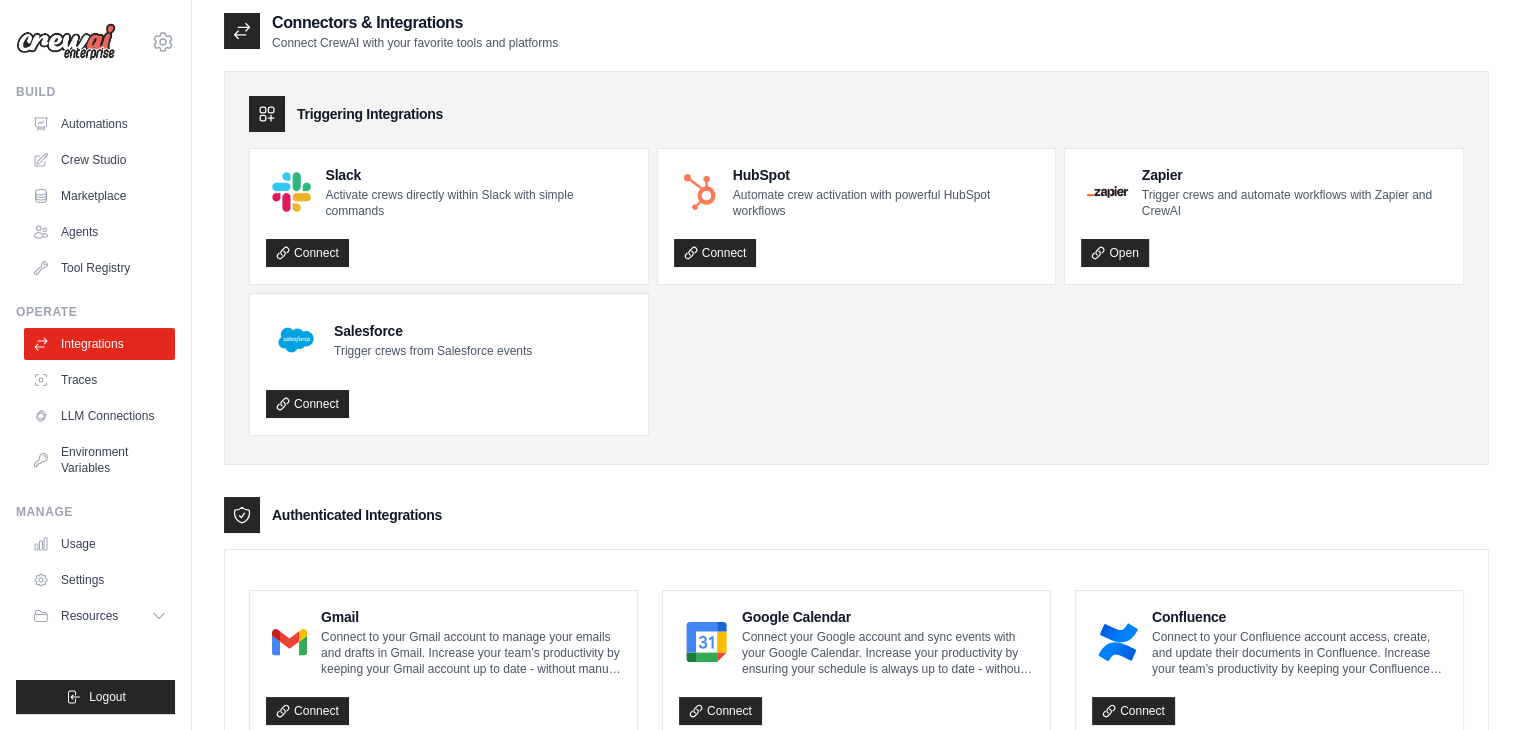 scroll, scrollTop: 0, scrollLeft: 0, axis: both 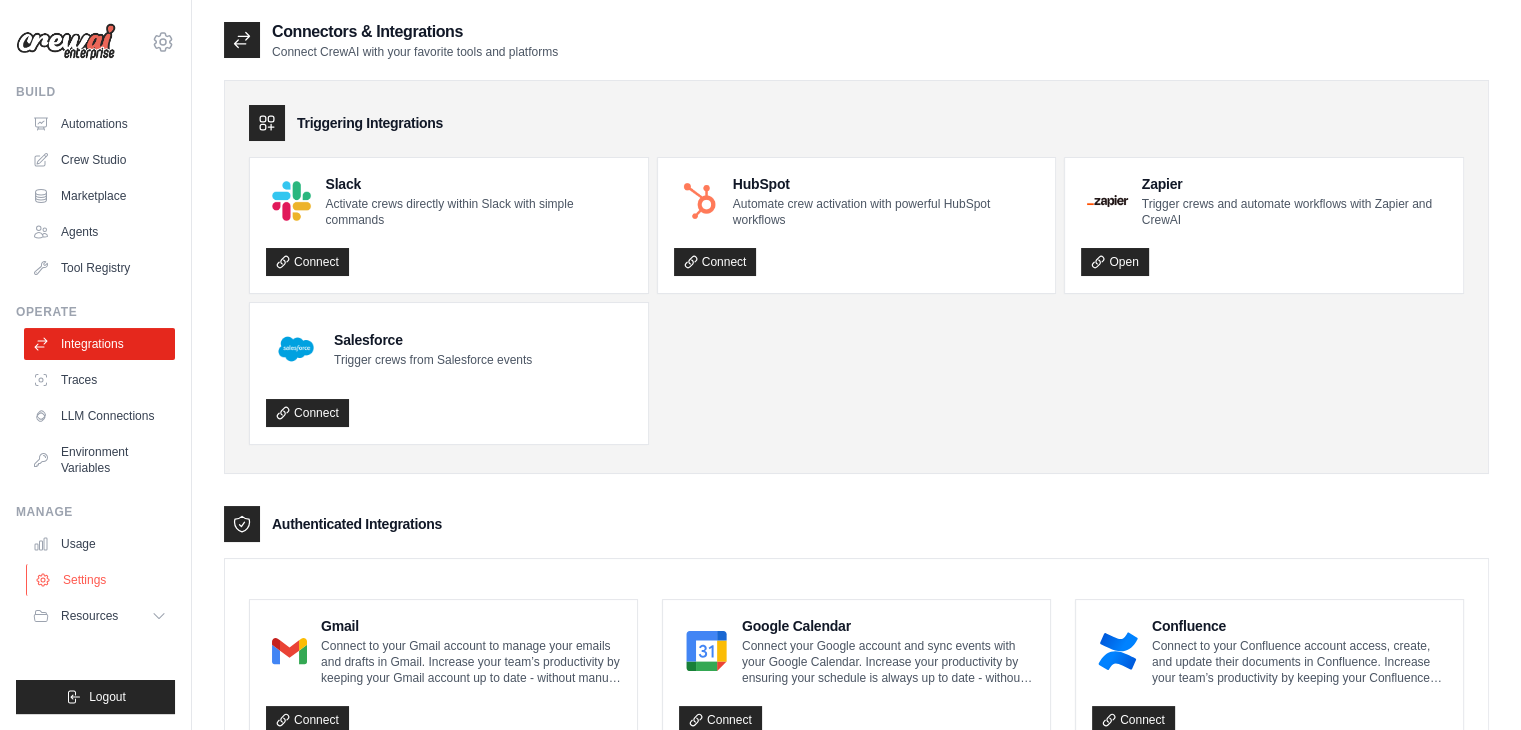 click on "Settings" at bounding box center (101, 580) 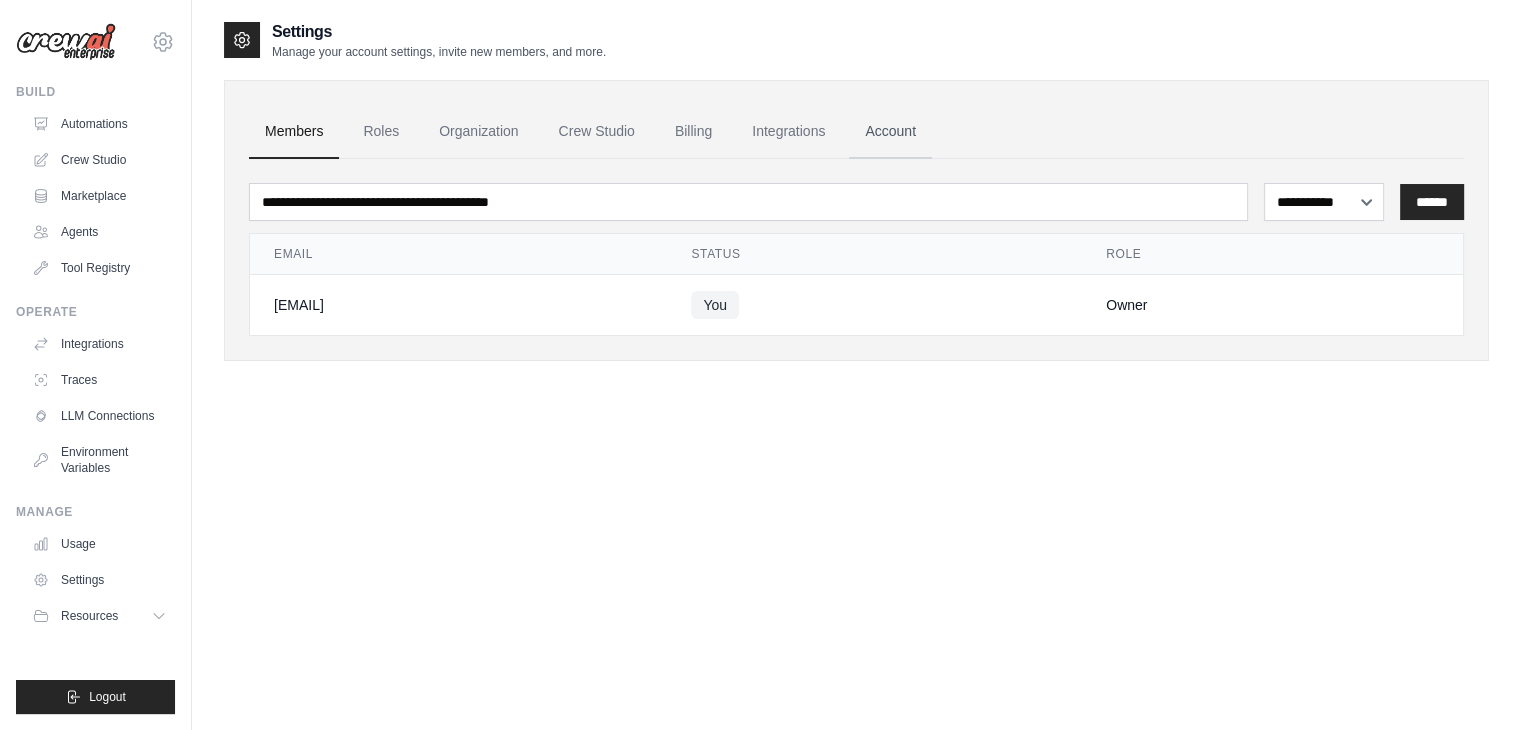 click on "Account" at bounding box center (890, 132) 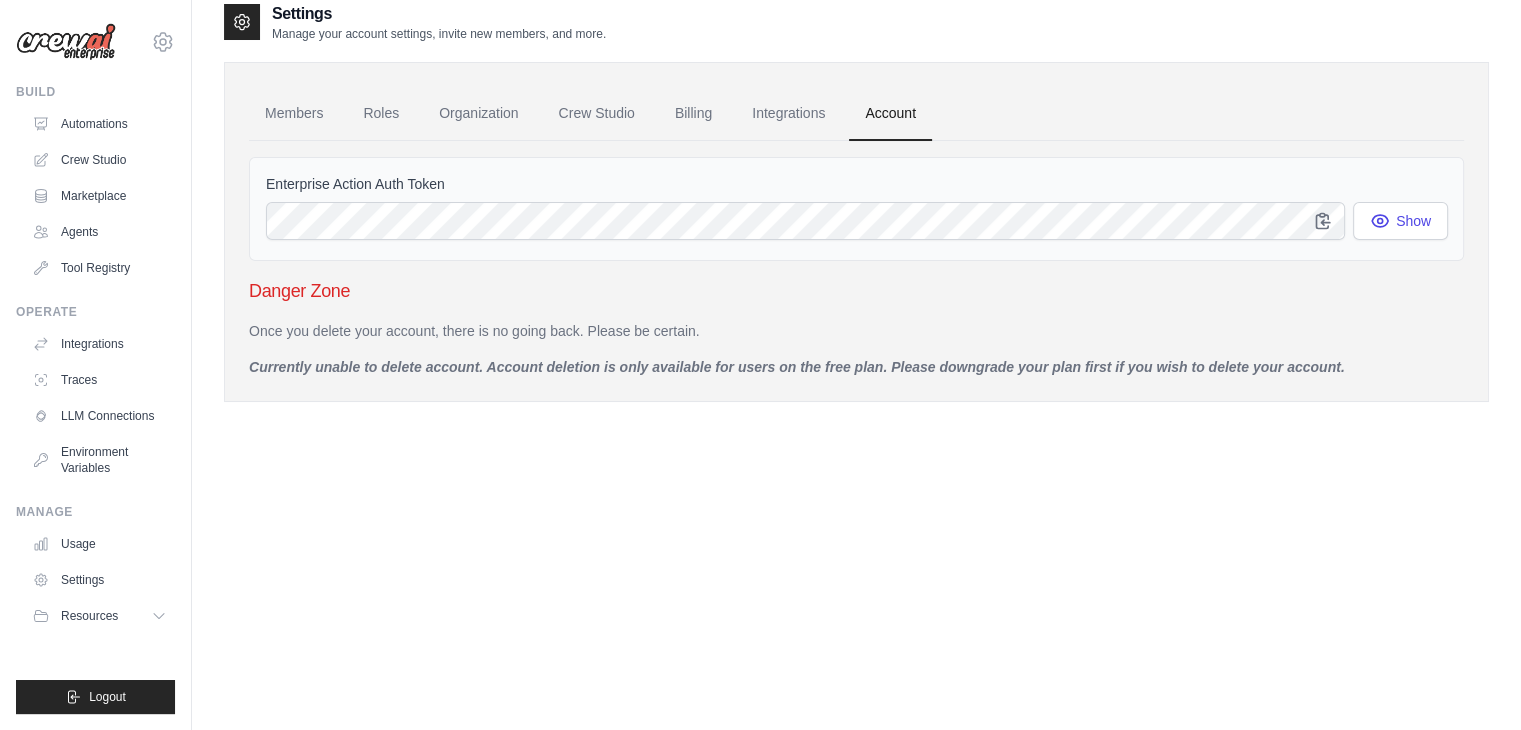 scroll, scrollTop: 0, scrollLeft: 0, axis: both 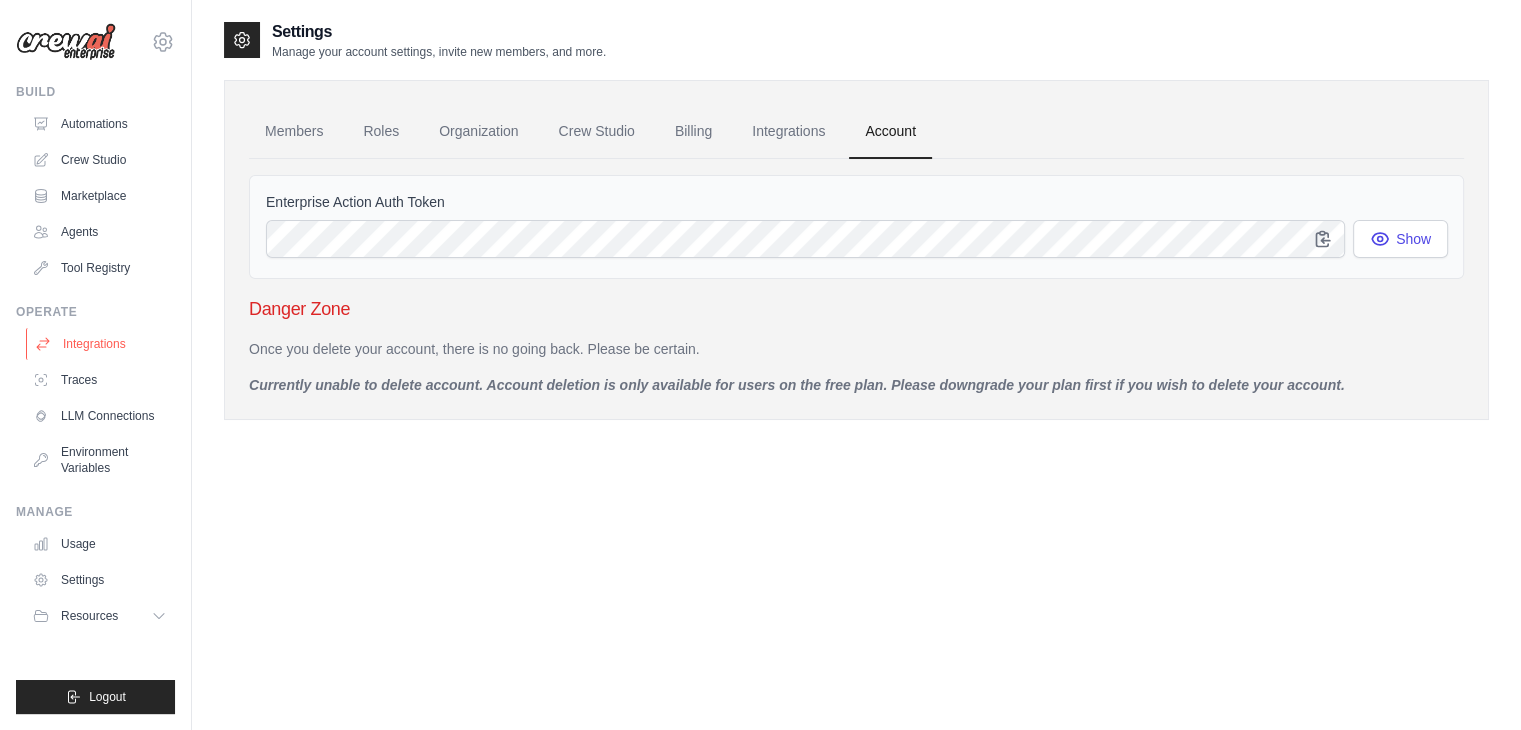 click on "Integrations" at bounding box center [101, 344] 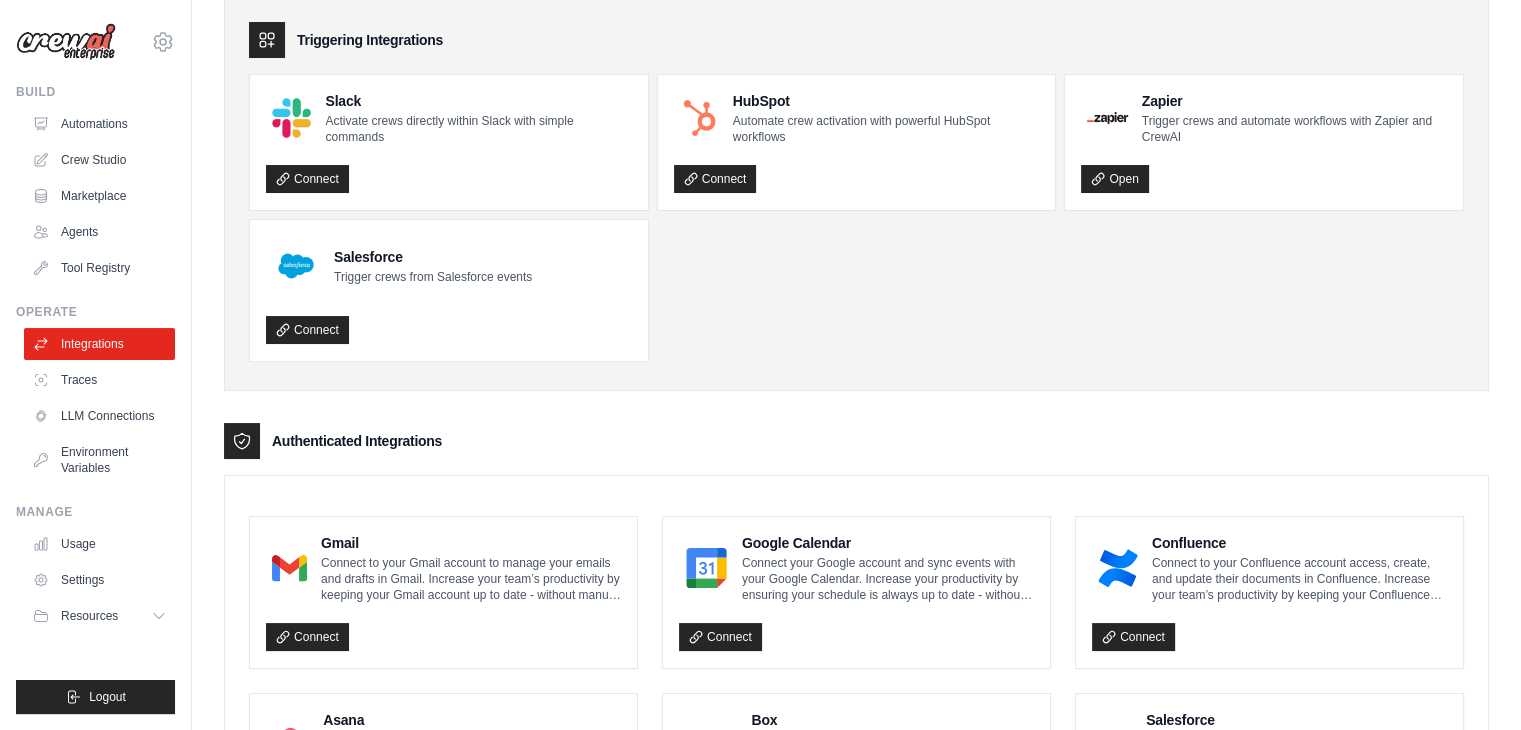 scroll, scrollTop: 0, scrollLeft: 0, axis: both 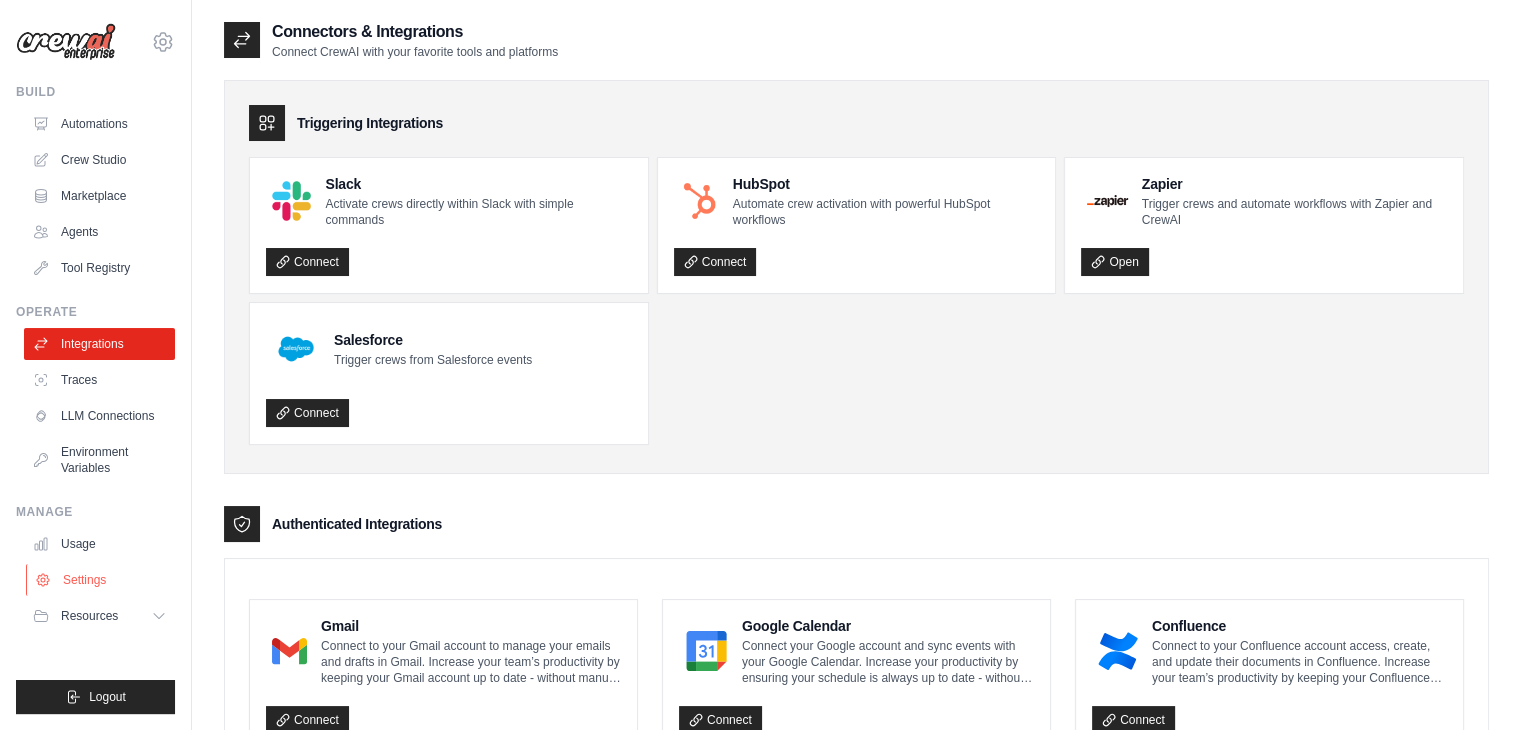 click on "Settings" at bounding box center (101, 580) 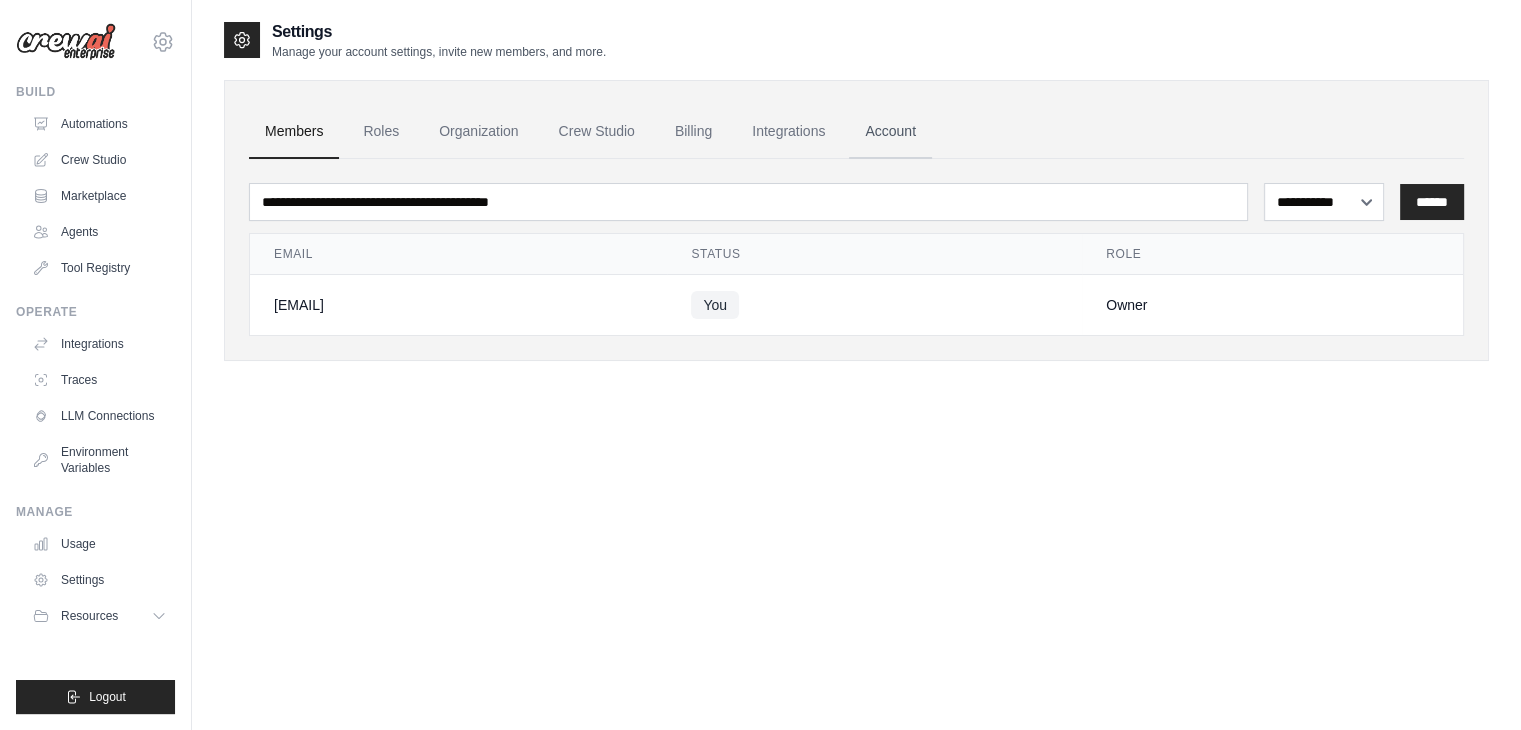 click on "Account" at bounding box center [890, 132] 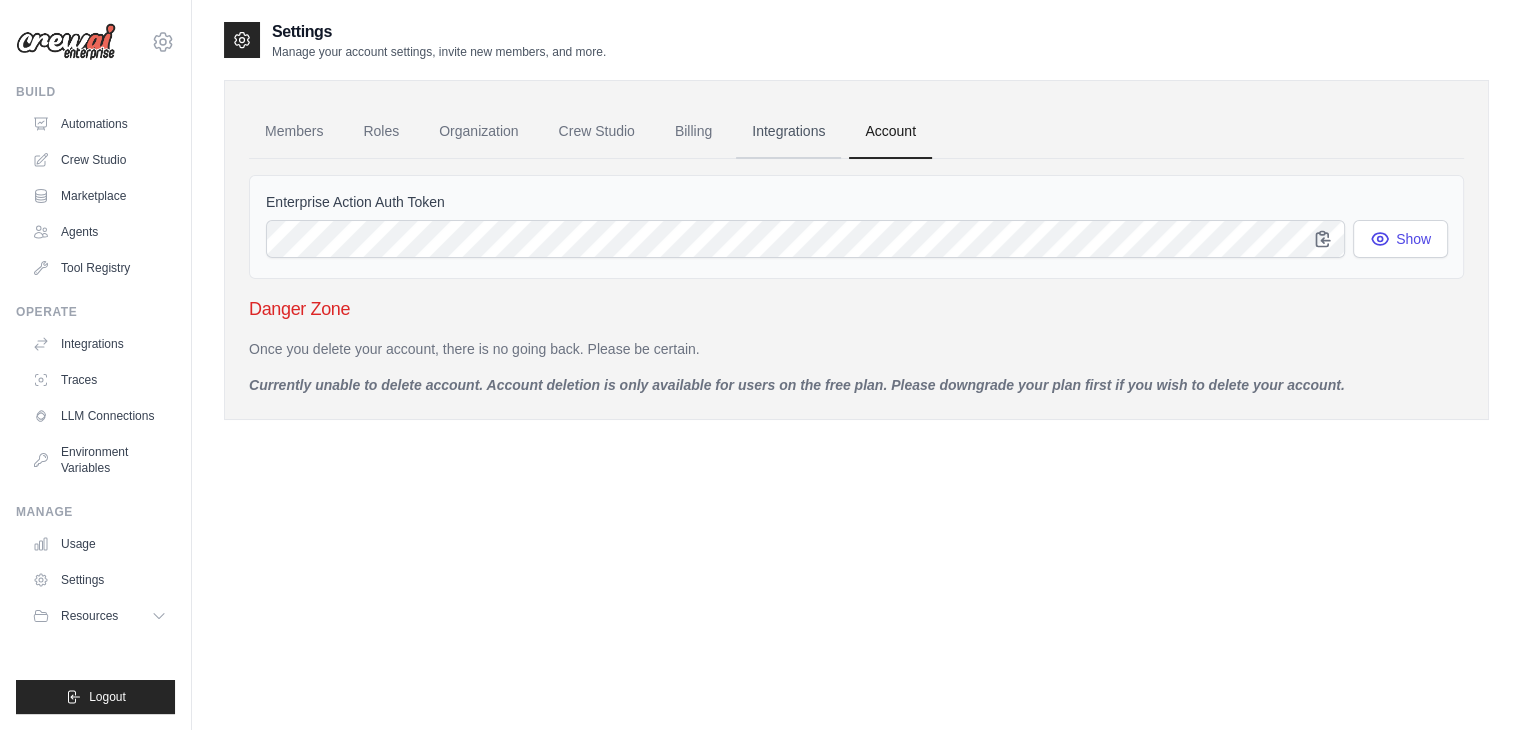 click on "Integrations" at bounding box center [788, 132] 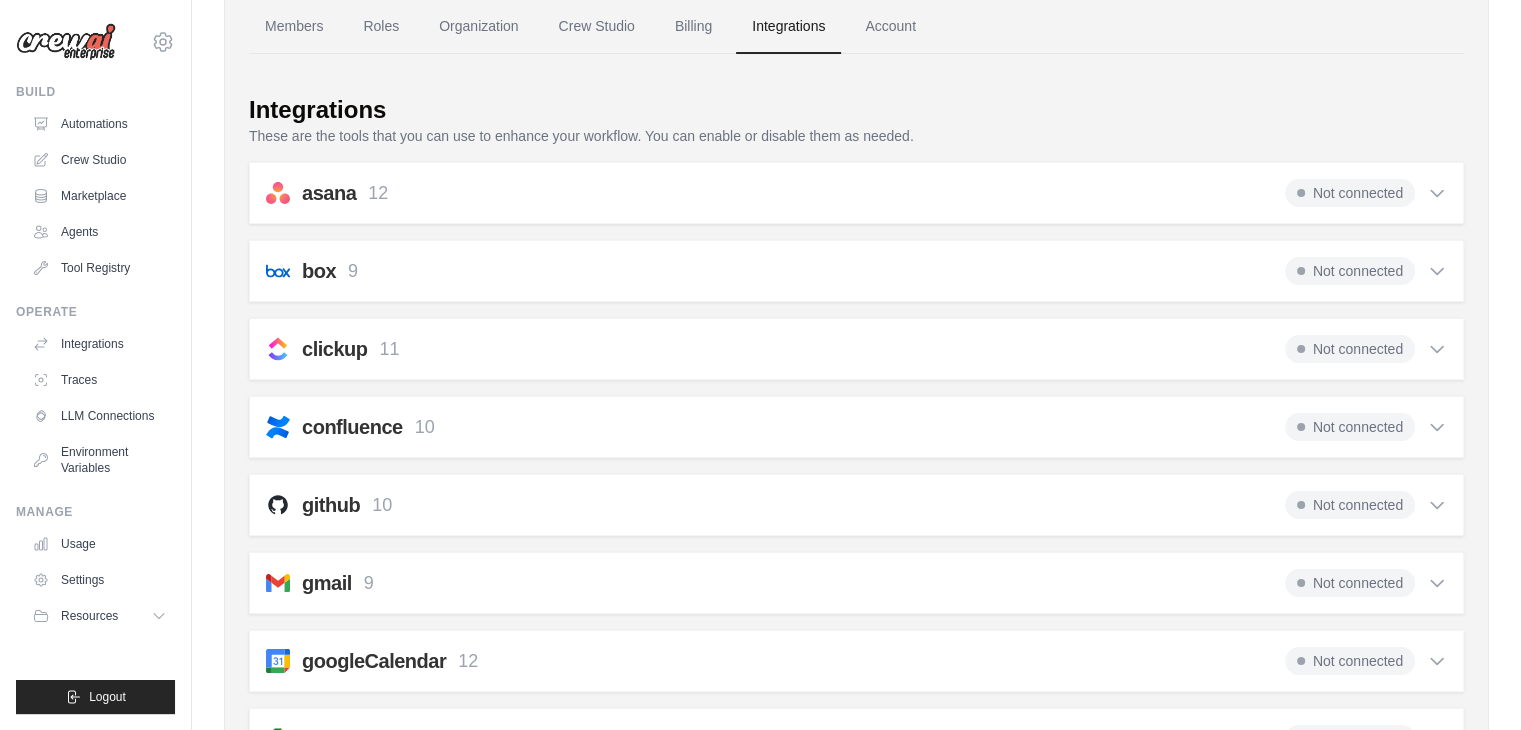 scroll, scrollTop: 0, scrollLeft: 0, axis: both 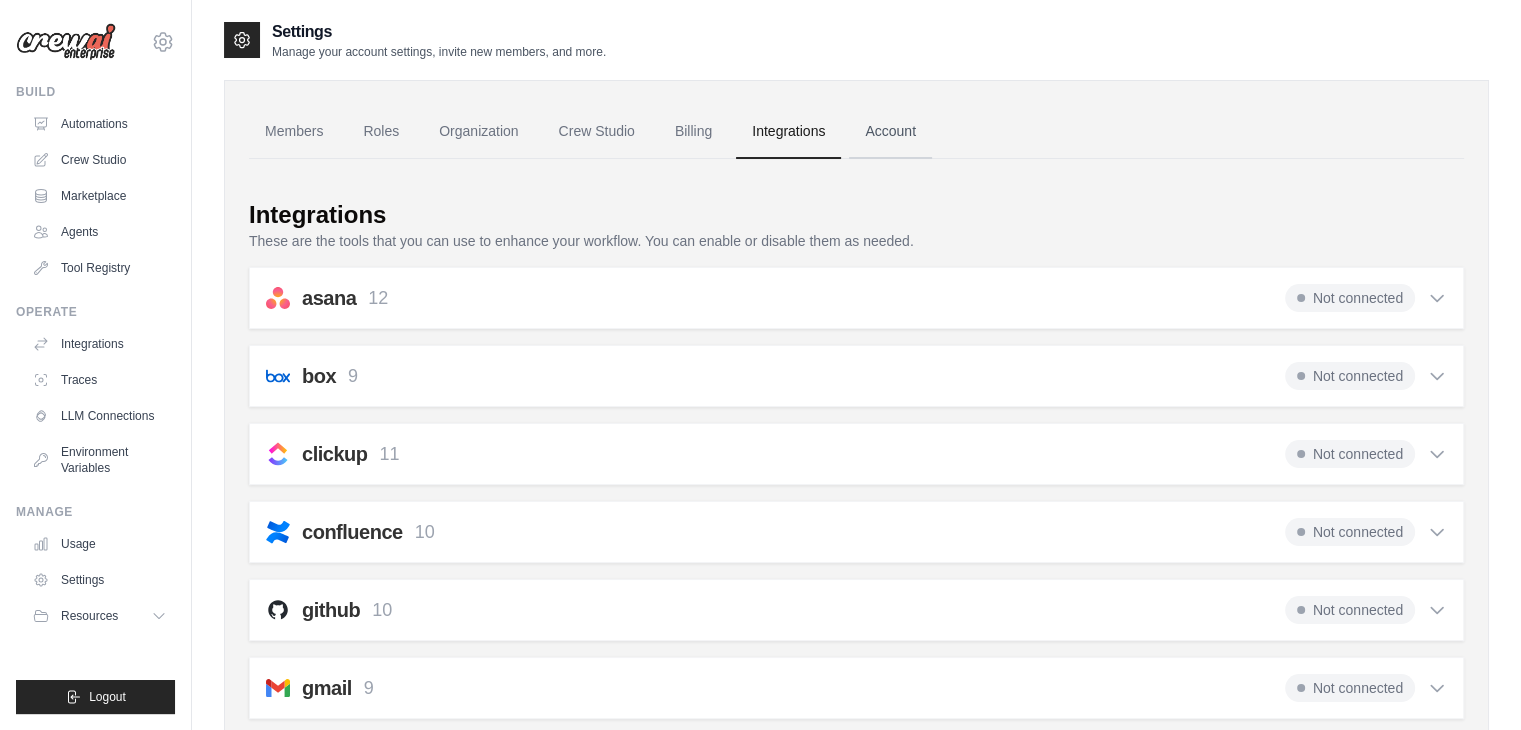 click on "Account" at bounding box center (890, 132) 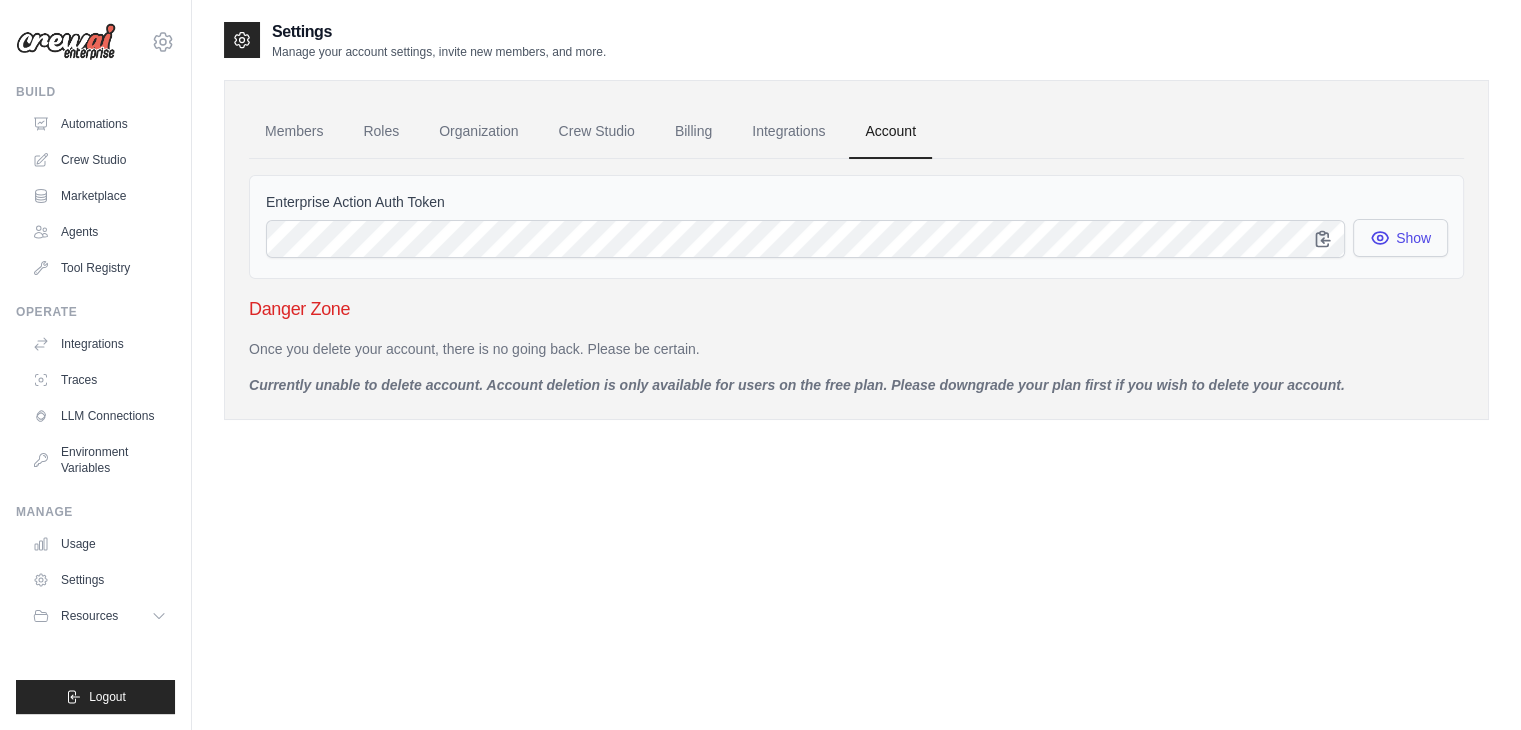 click on "Show" at bounding box center [1400, 238] 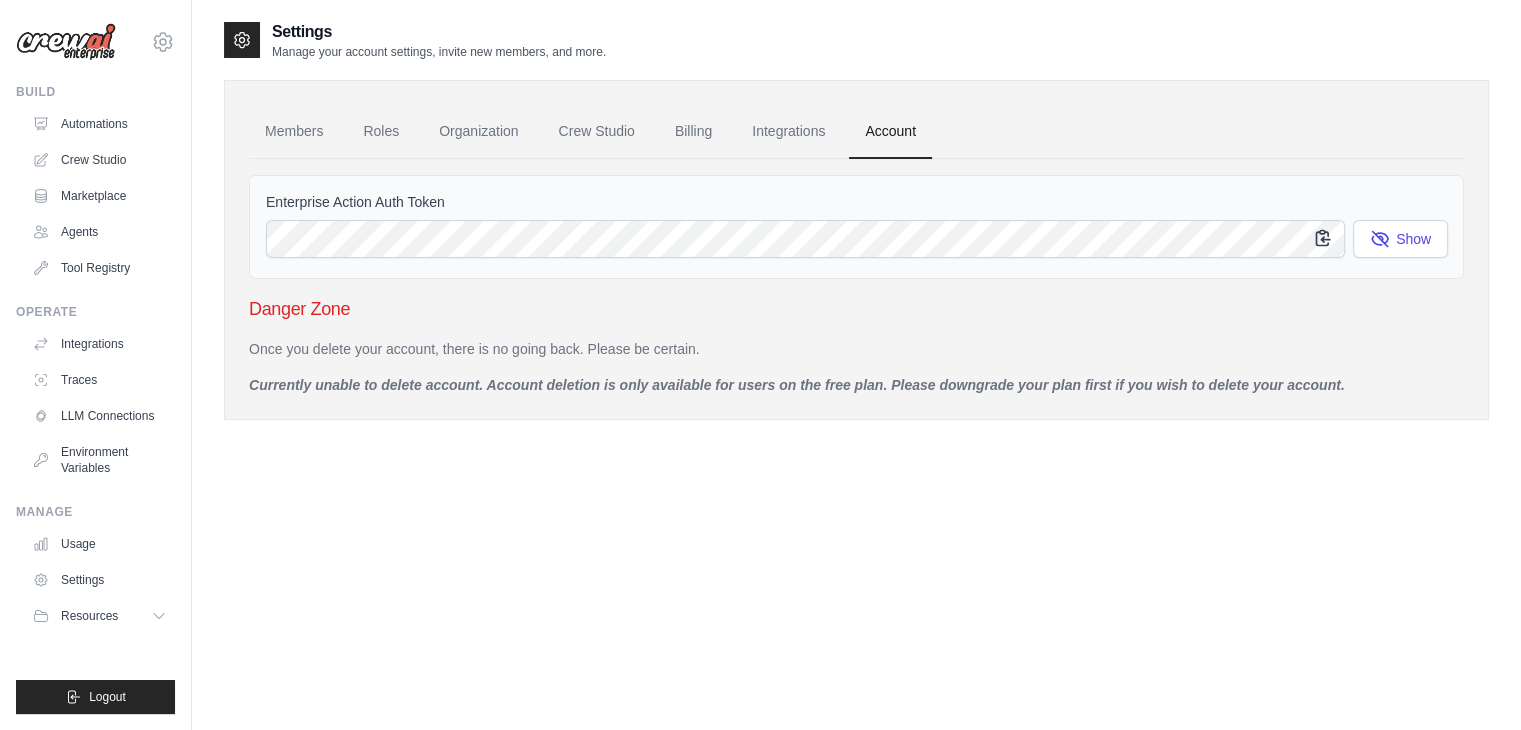 click 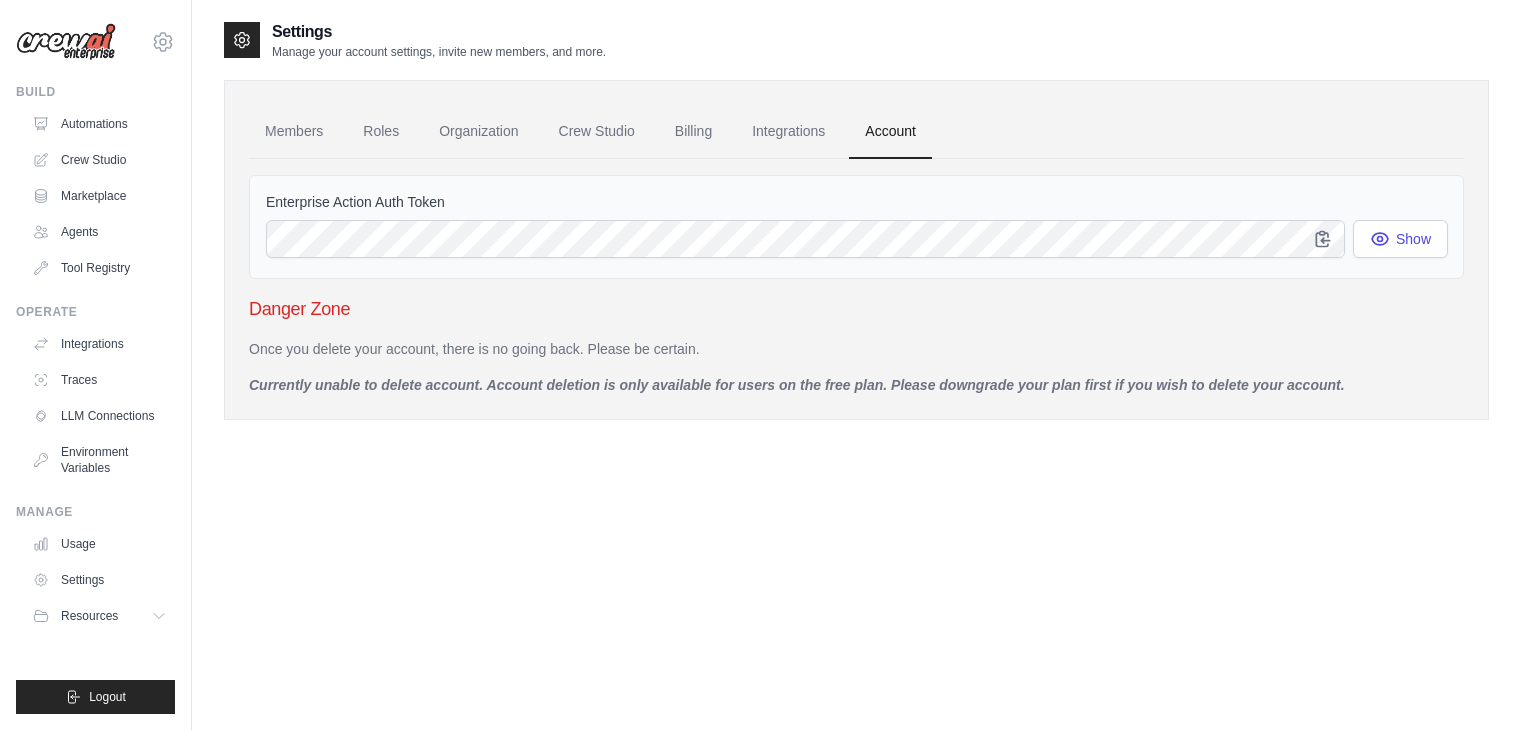 scroll, scrollTop: 0, scrollLeft: 0, axis: both 